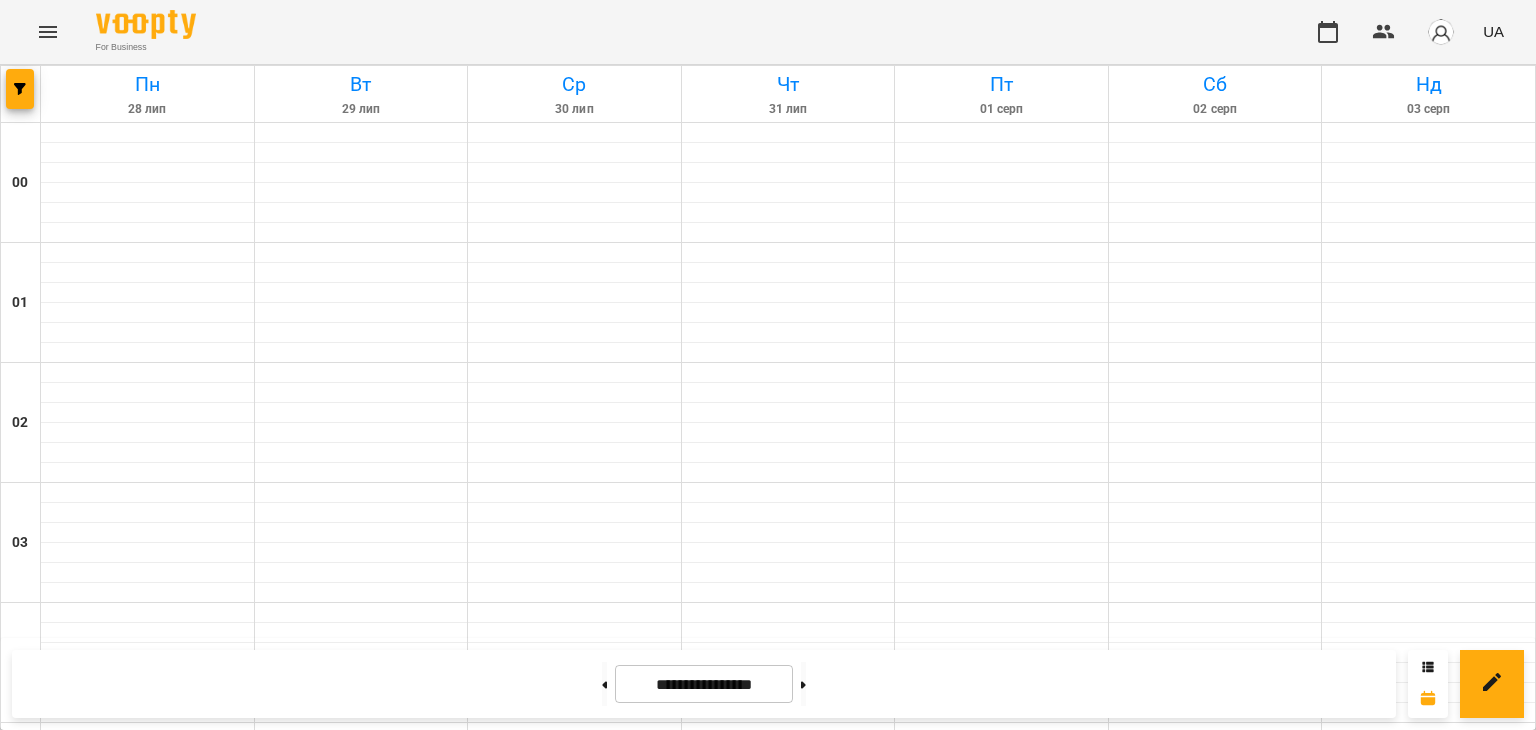 scroll, scrollTop: 0, scrollLeft: 0, axis: both 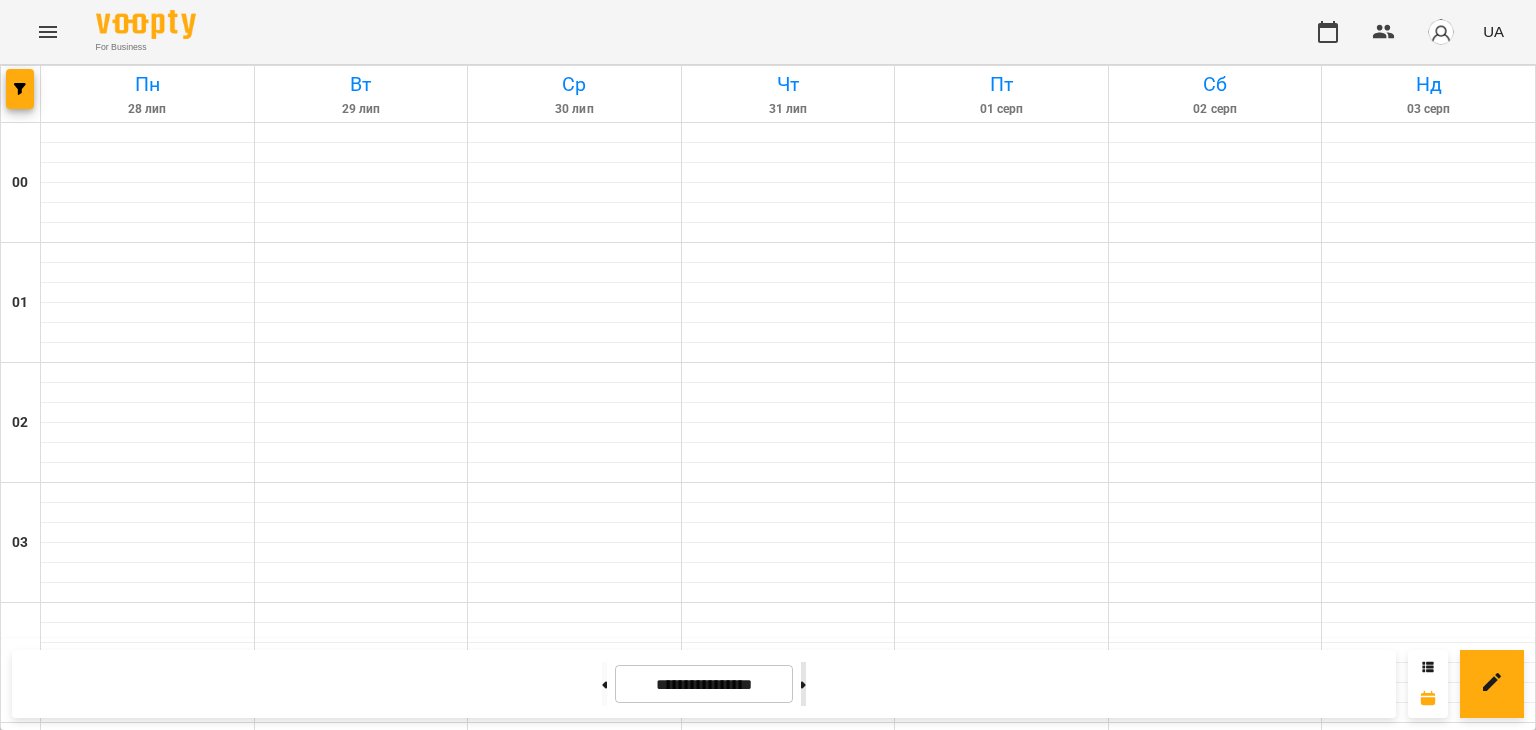 click at bounding box center [803, 684] 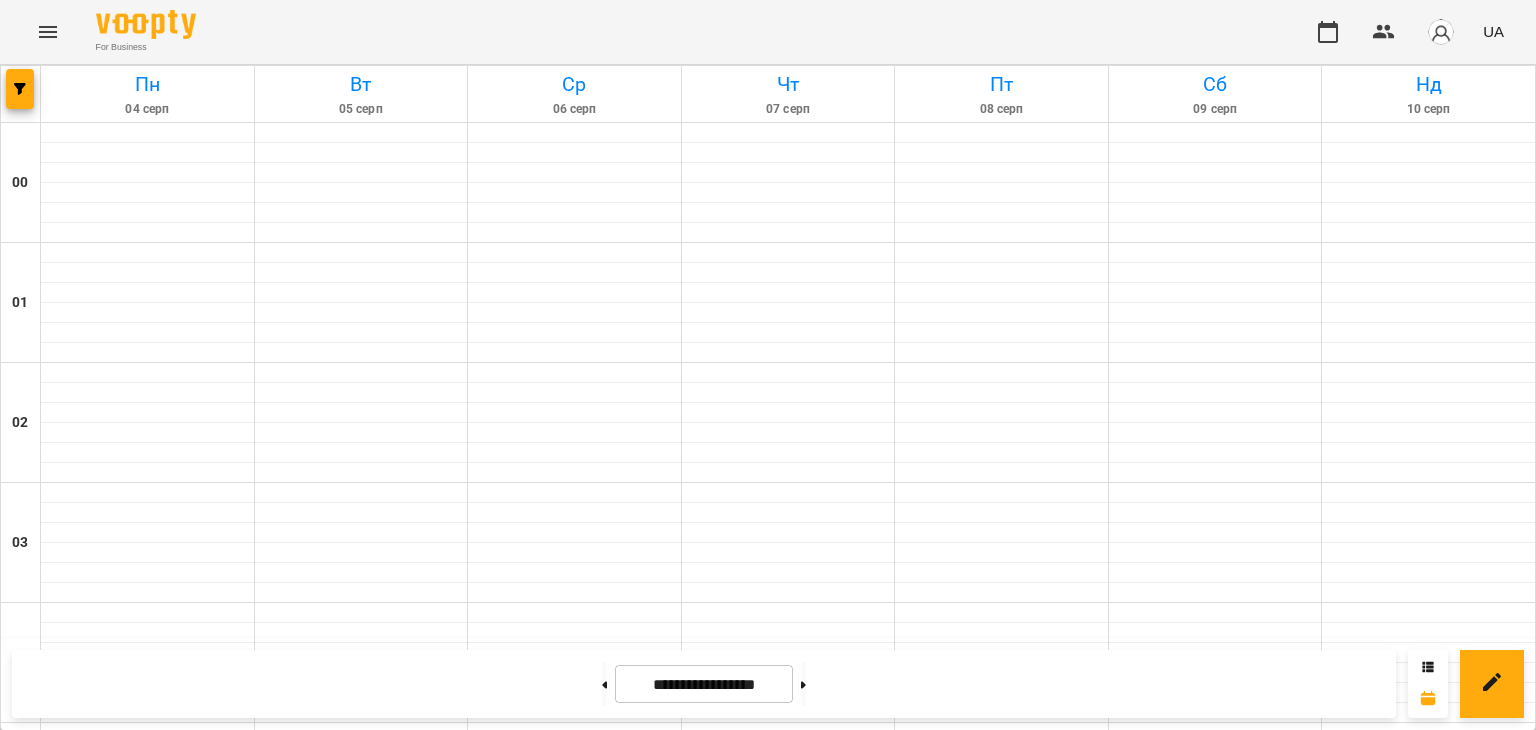 scroll, scrollTop: 2211, scrollLeft: 0, axis: vertical 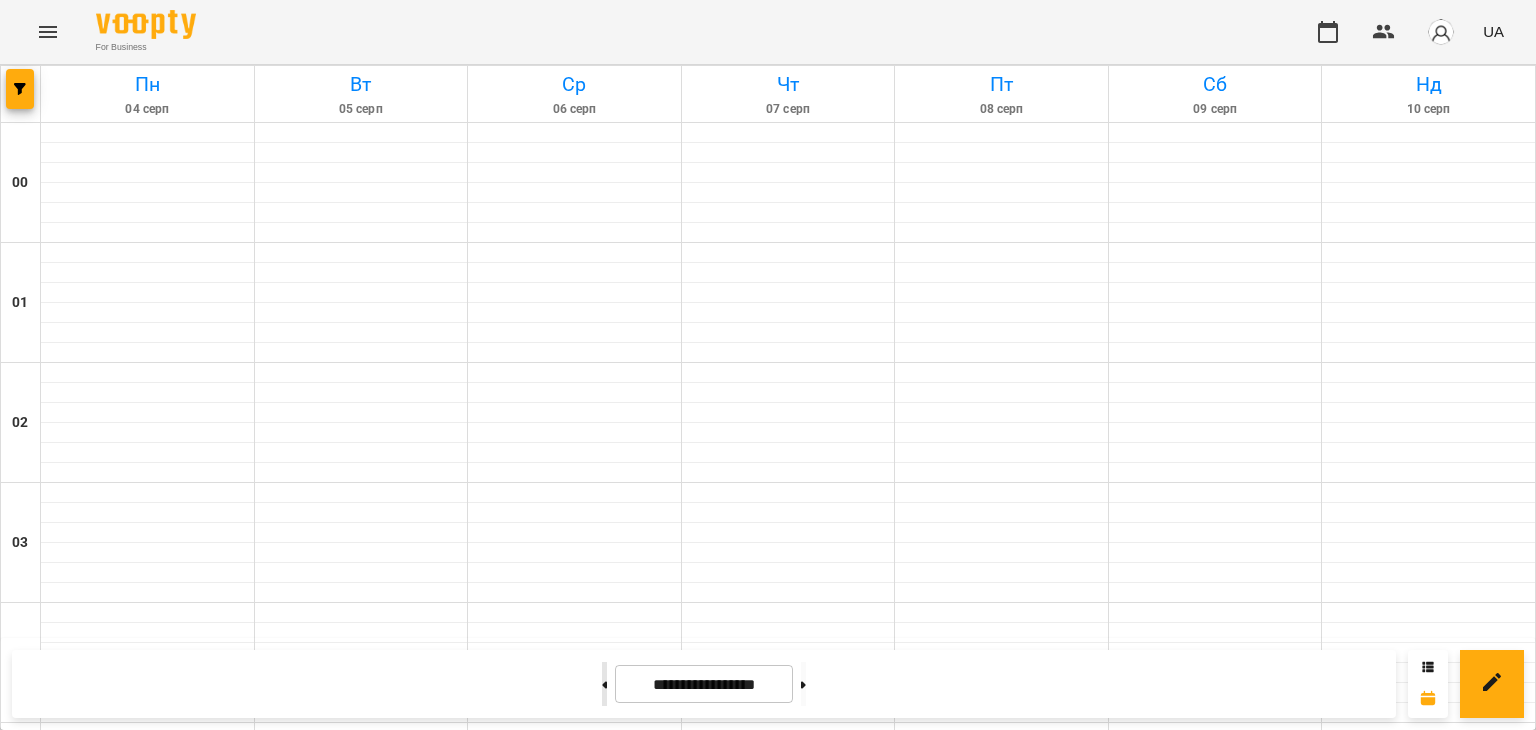 click at bounding box center (604, 684) 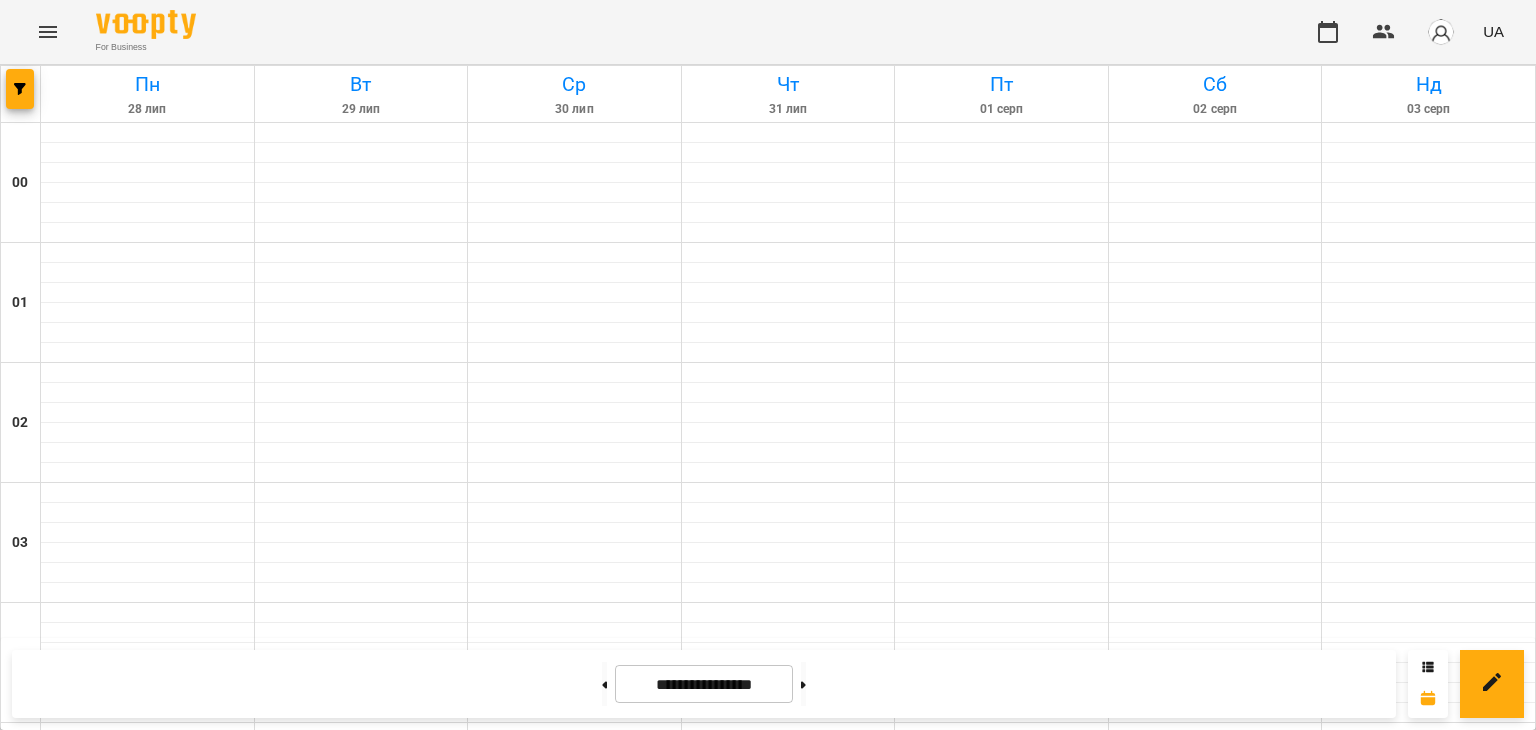 scroll, scrollTop: 1800, scrollLeft: 0, axis: vertical 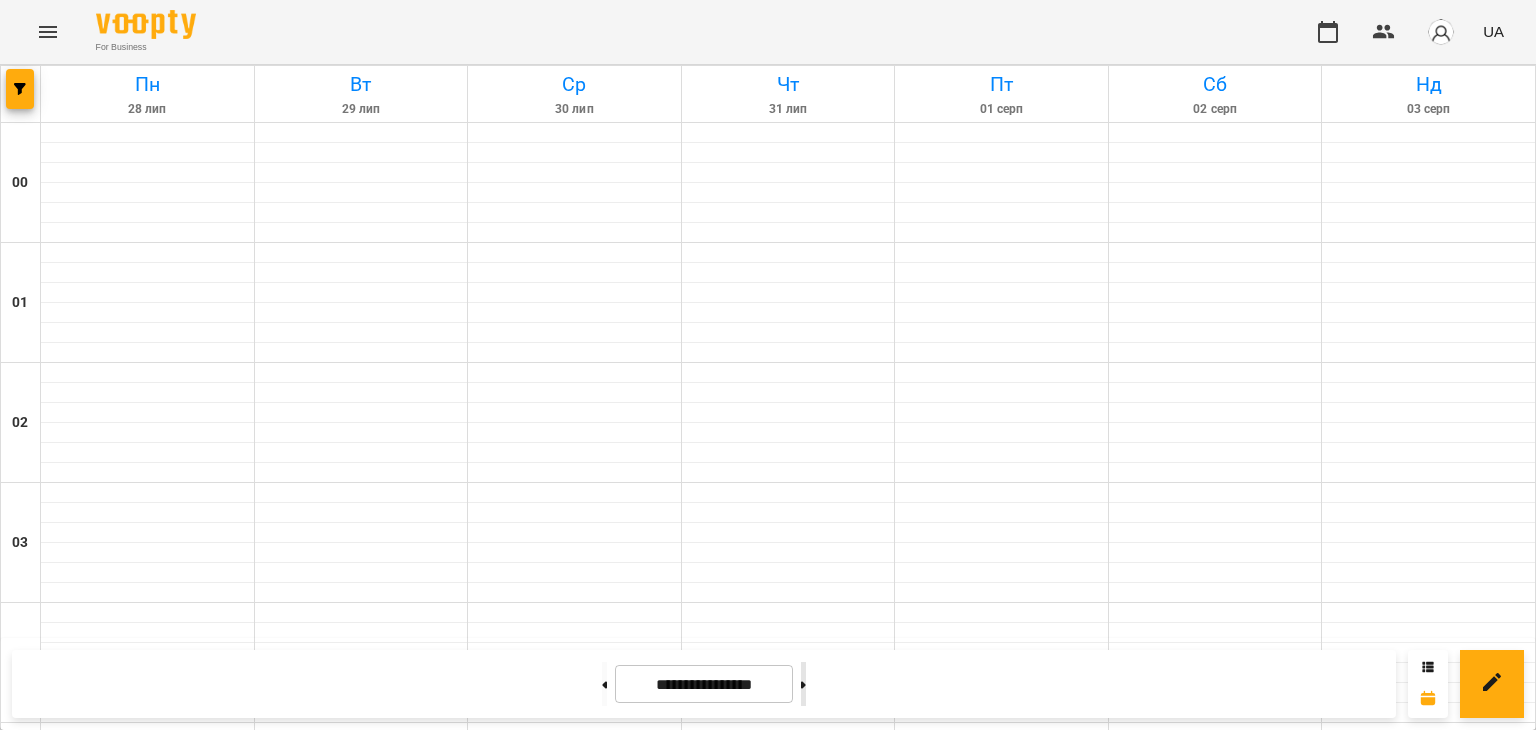 click at bounding box center [803, 684] 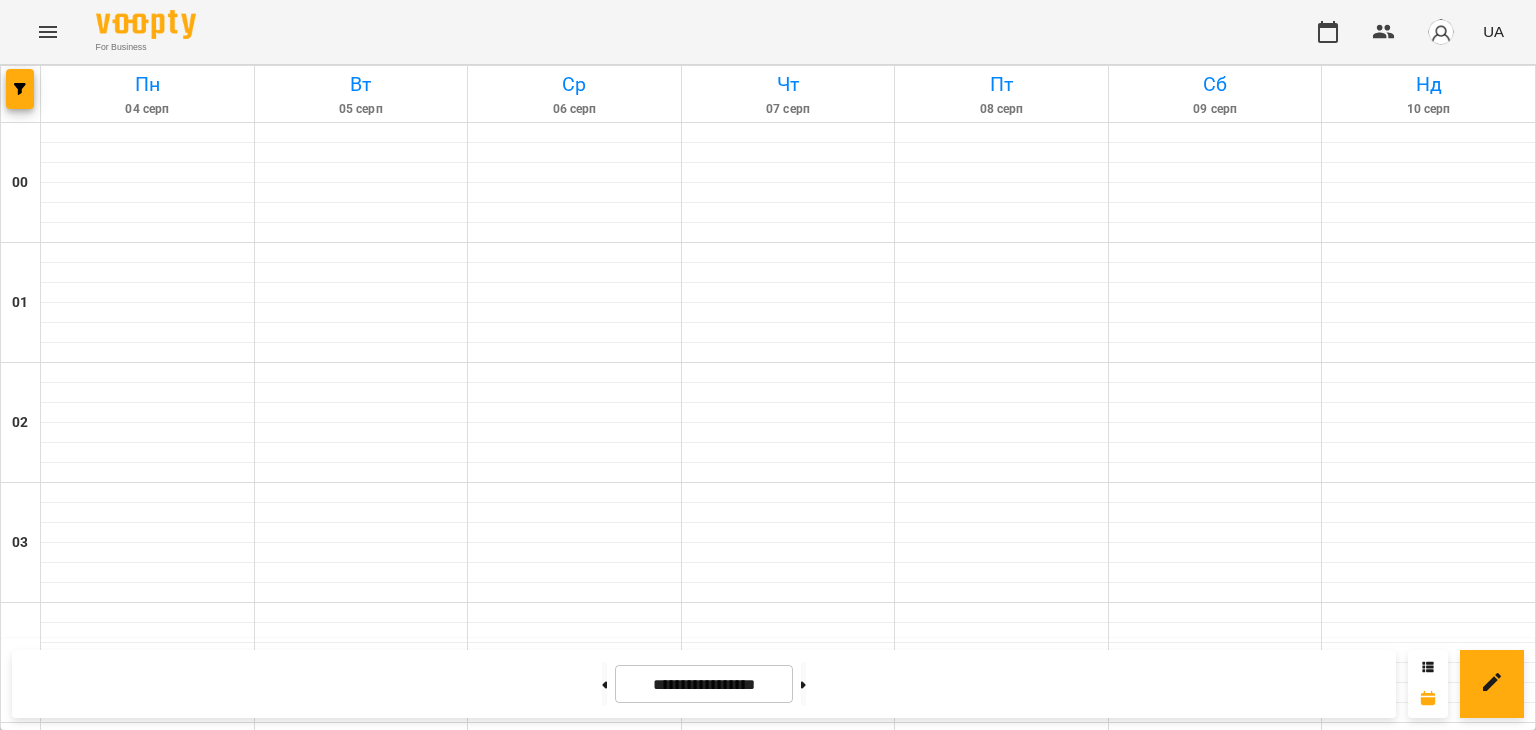 scroll, scrollTop: 2232, scrollLeft: 0, axis: vertical 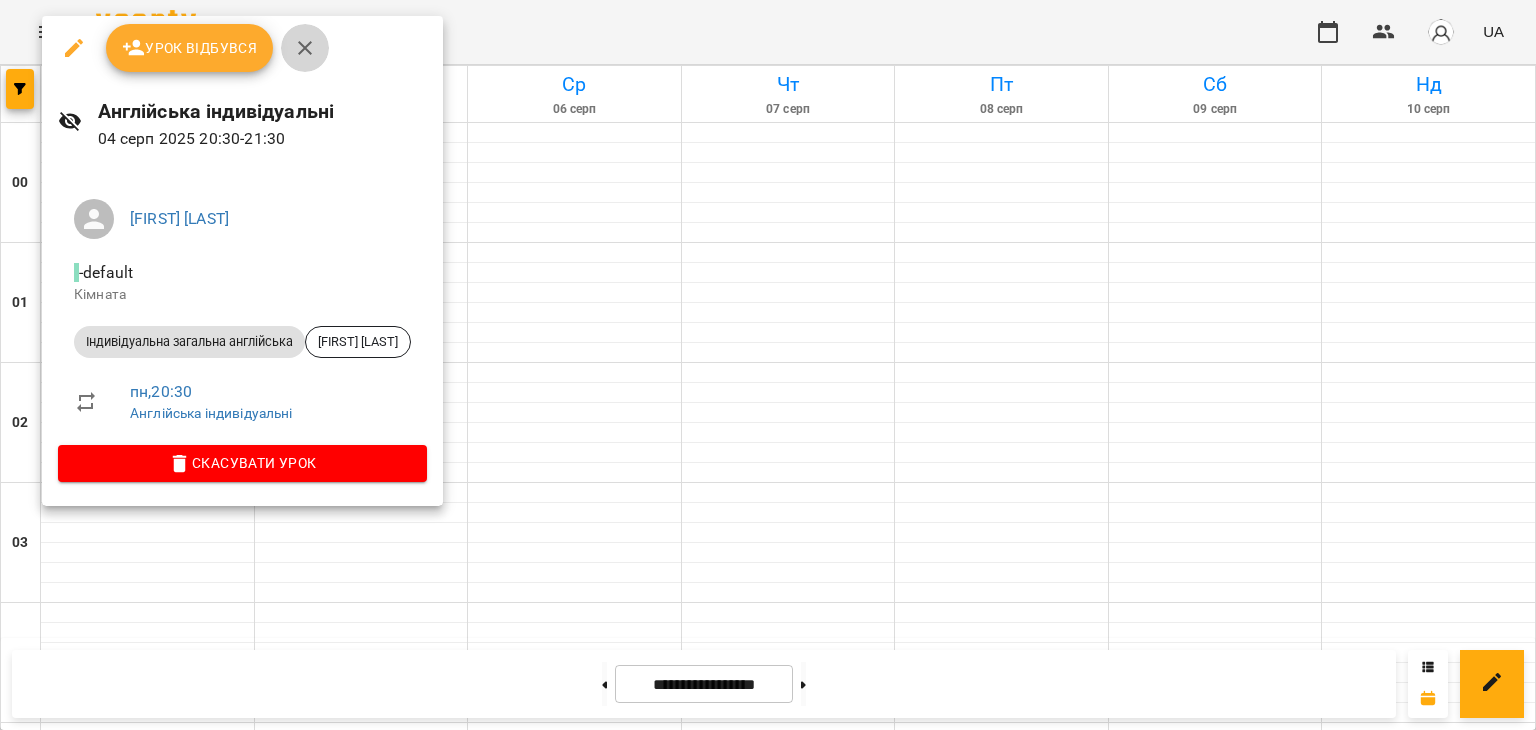 click at bounding box center [305, 48] 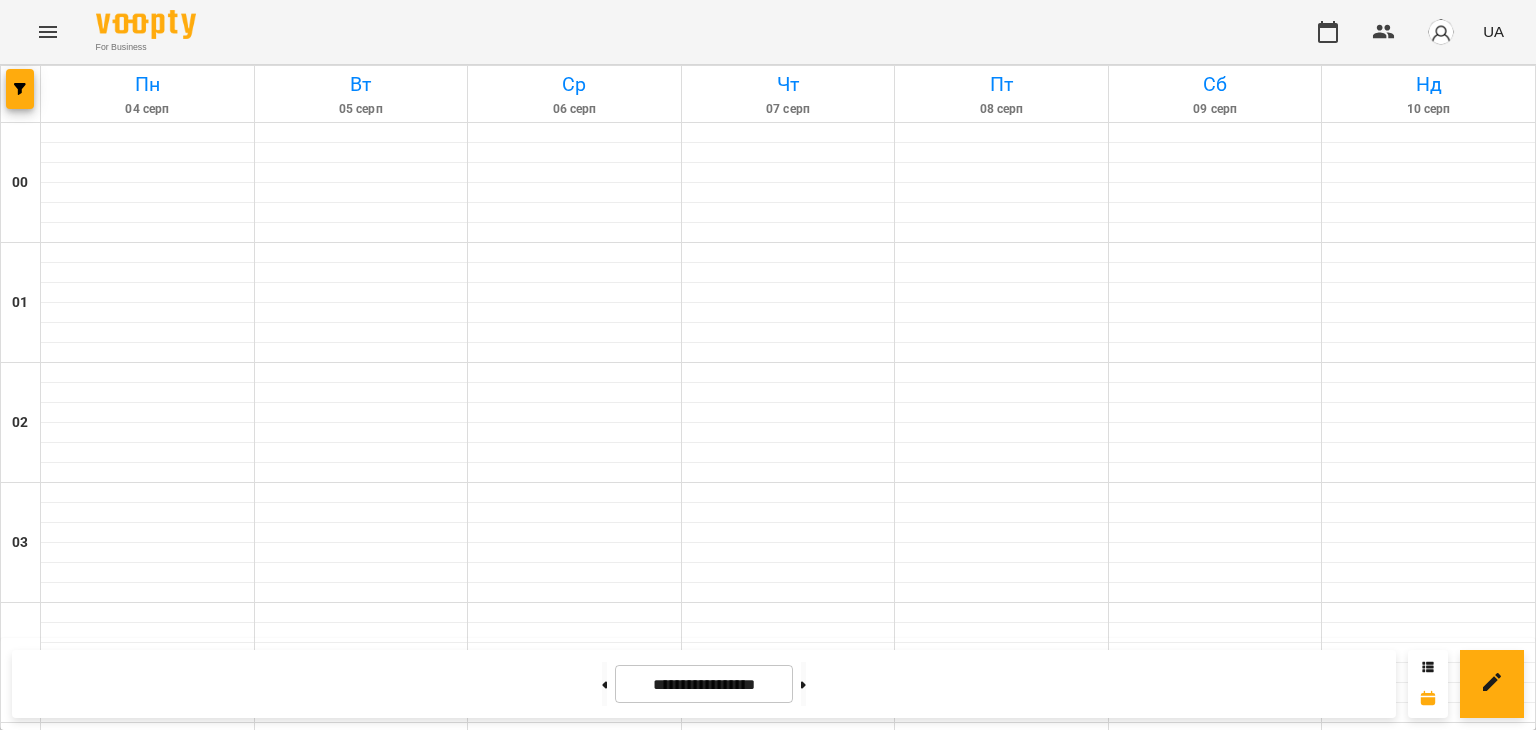 click on "Марія Бойко" at bounding box center (222, 2671) 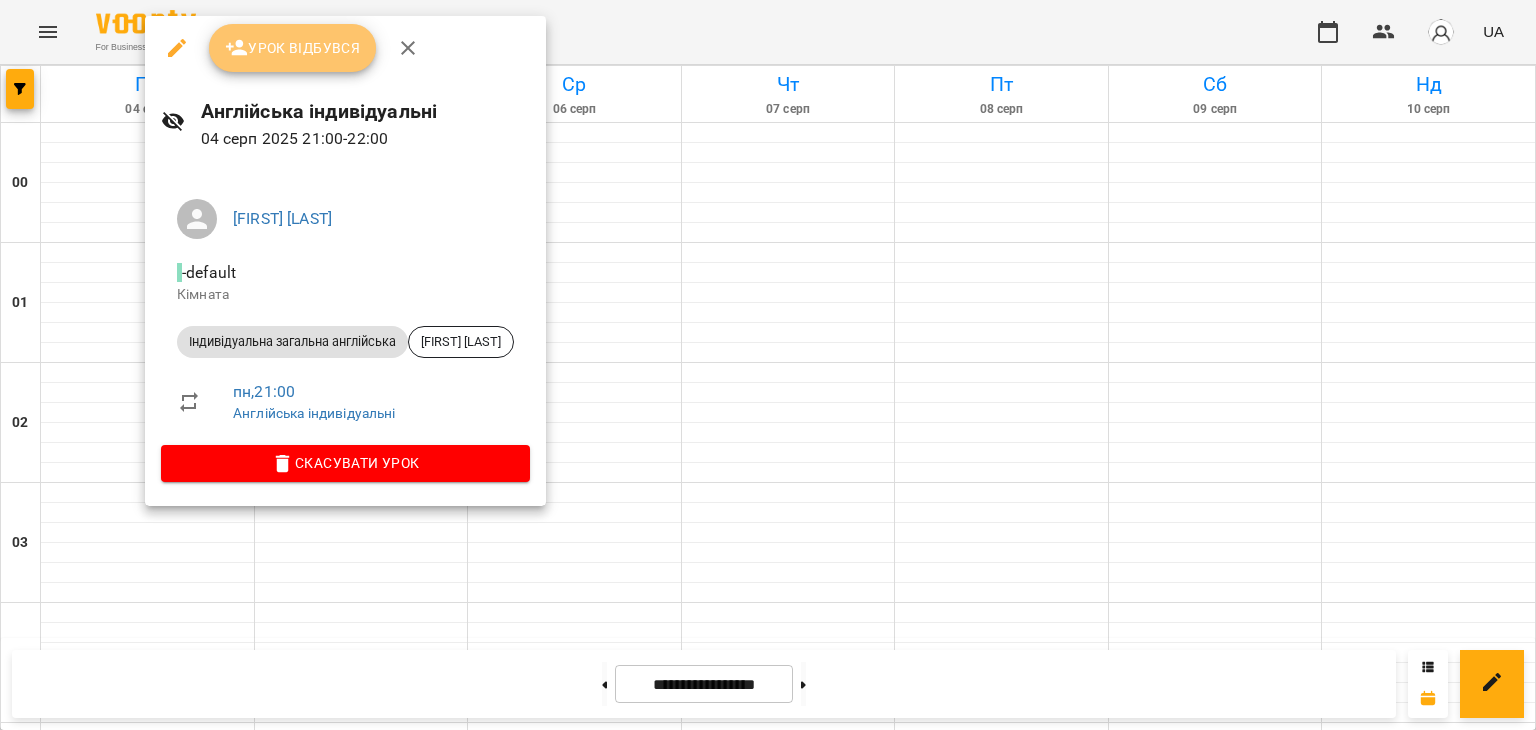 click on "Урок відбувся" at bounding box center [293, 48] 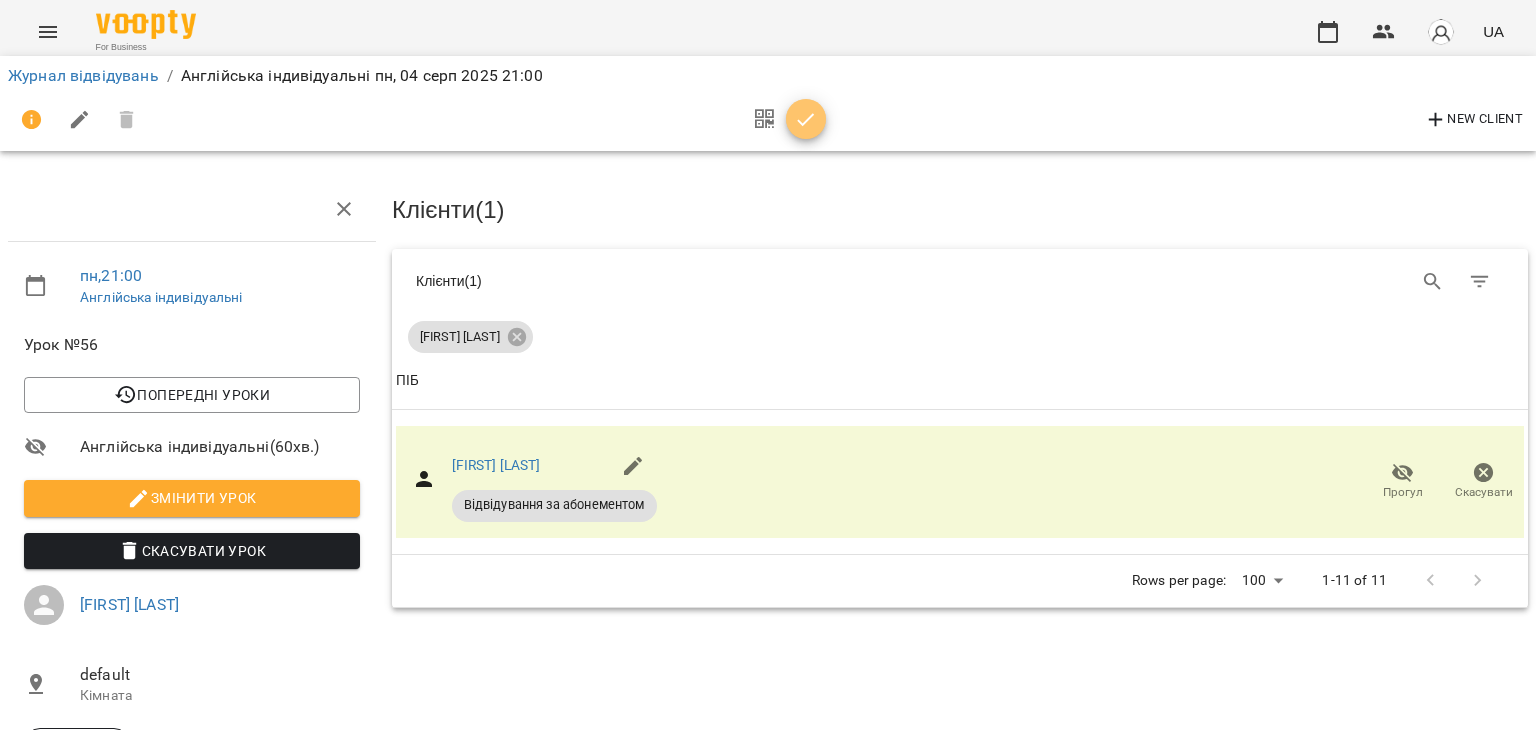 click at bounding box center (806, 120) 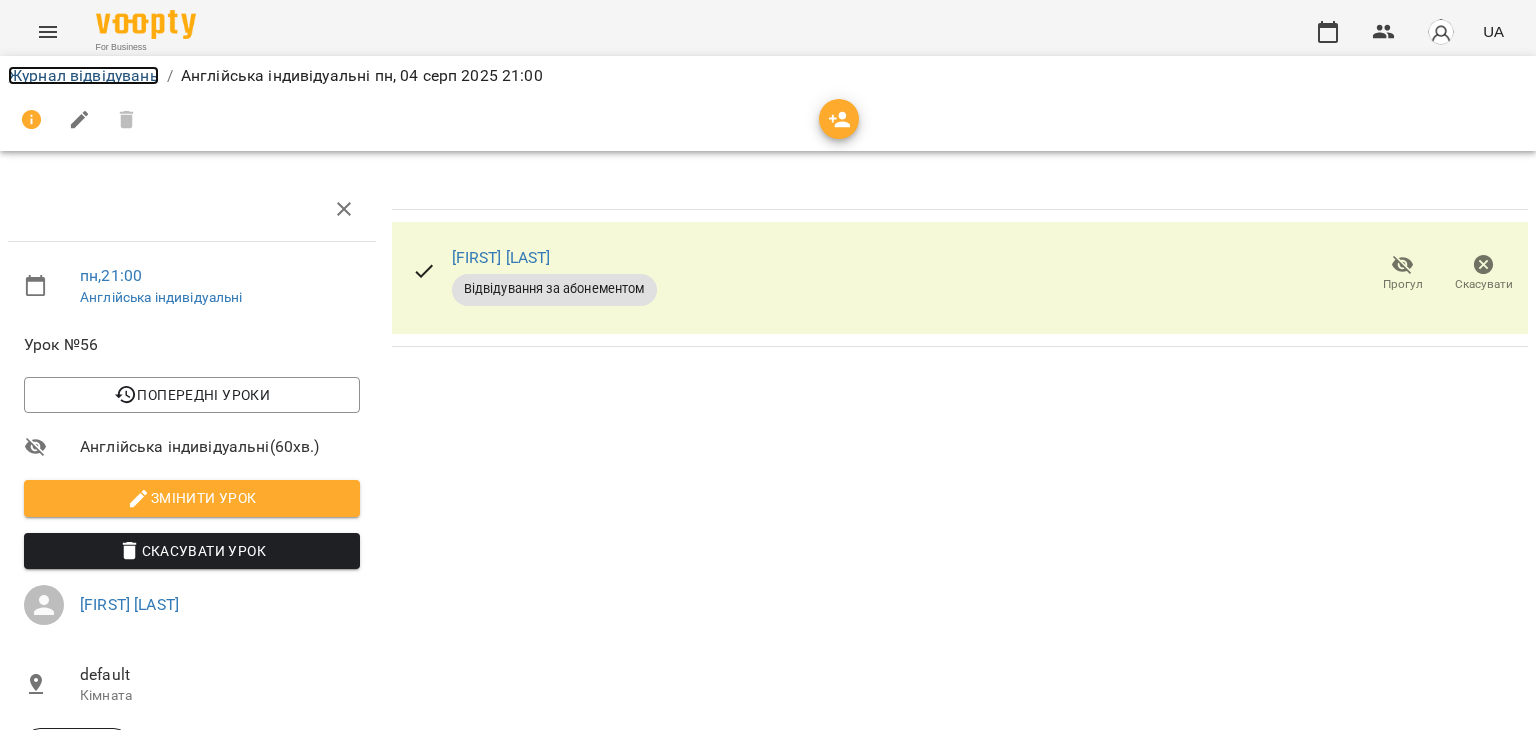 click on "Журнал відвідувань" at bounding box center [83, 75] 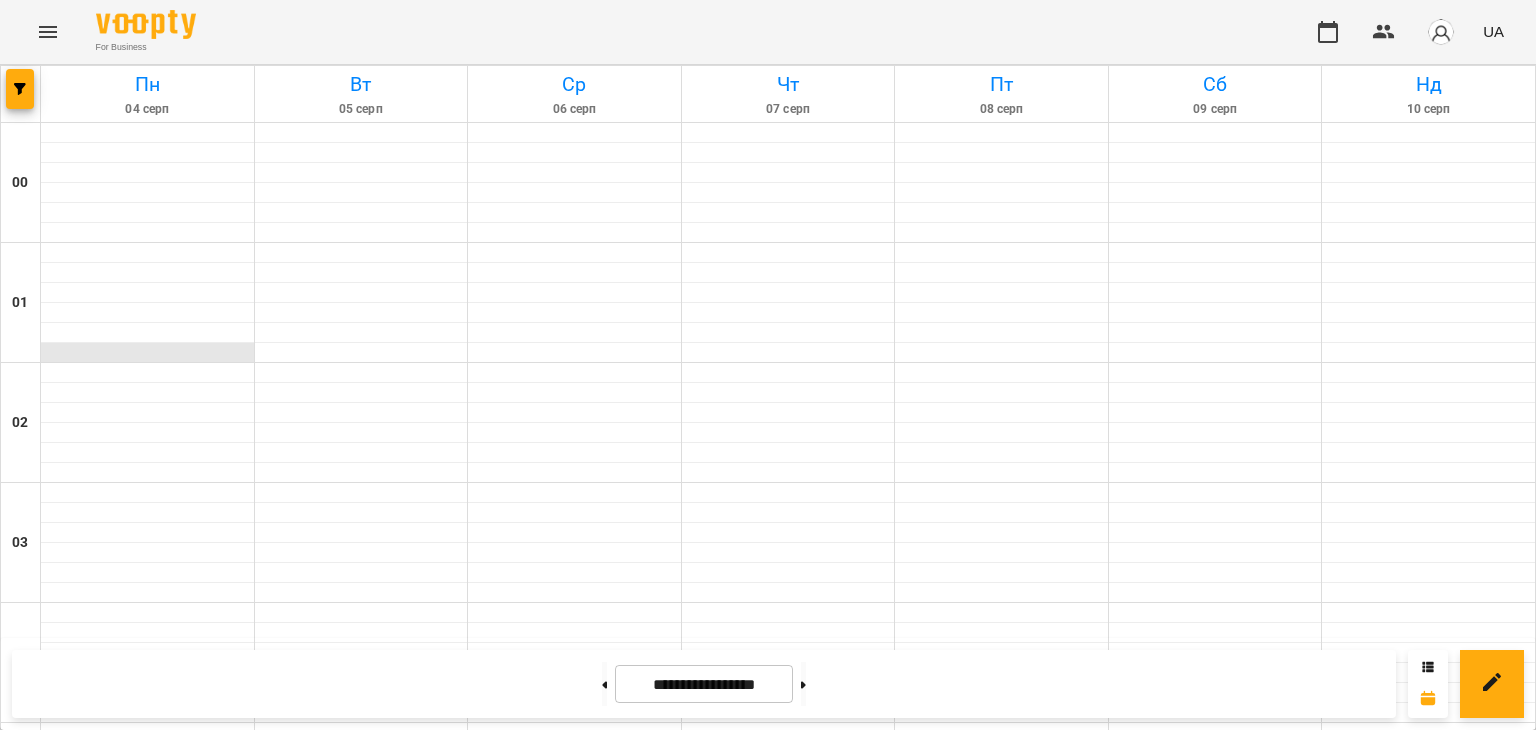 scroll, scrollTop: 2243, scrollLeft: 0, axis: vertical 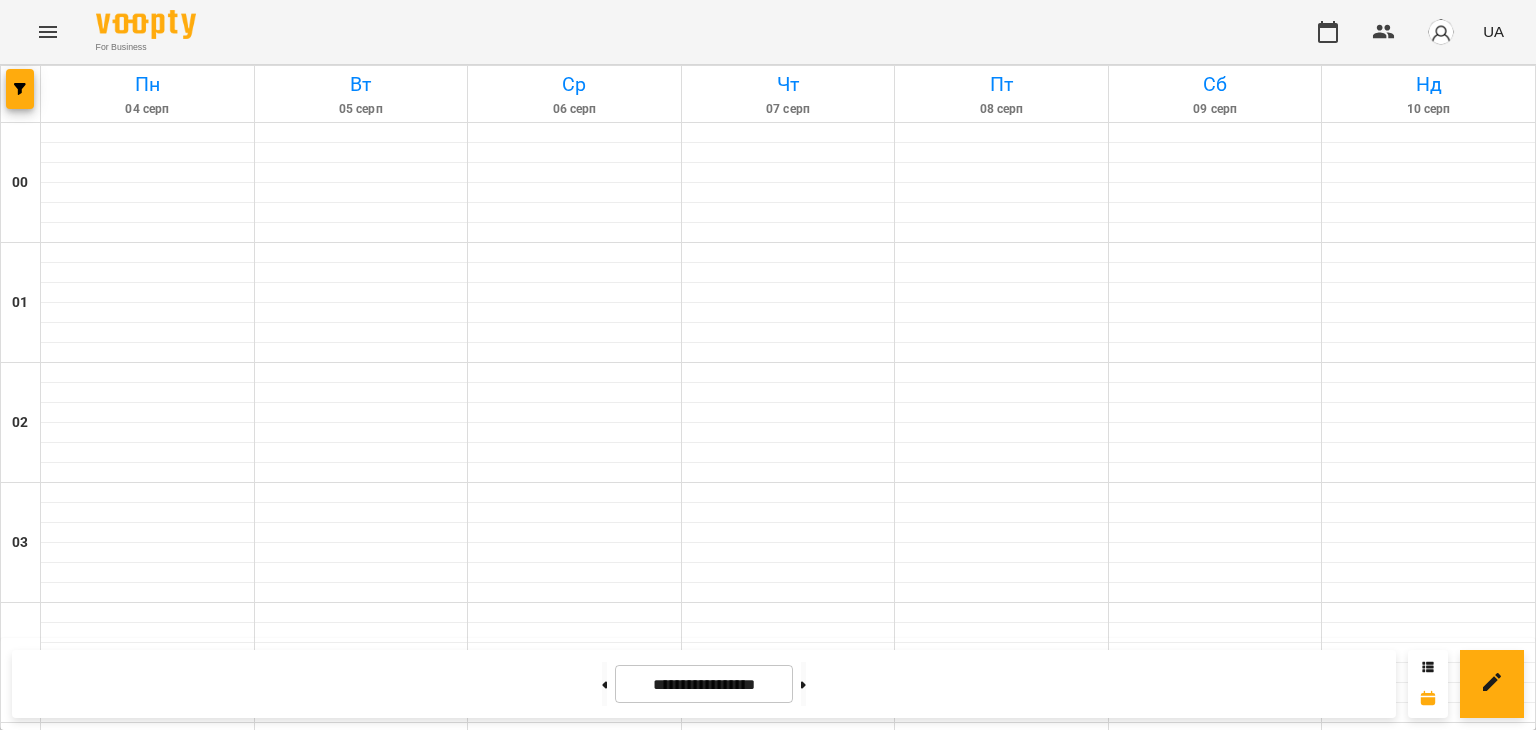 click on "Міні-групка 3 людини - Маша групка 1" at bounding box center (361, 2597) 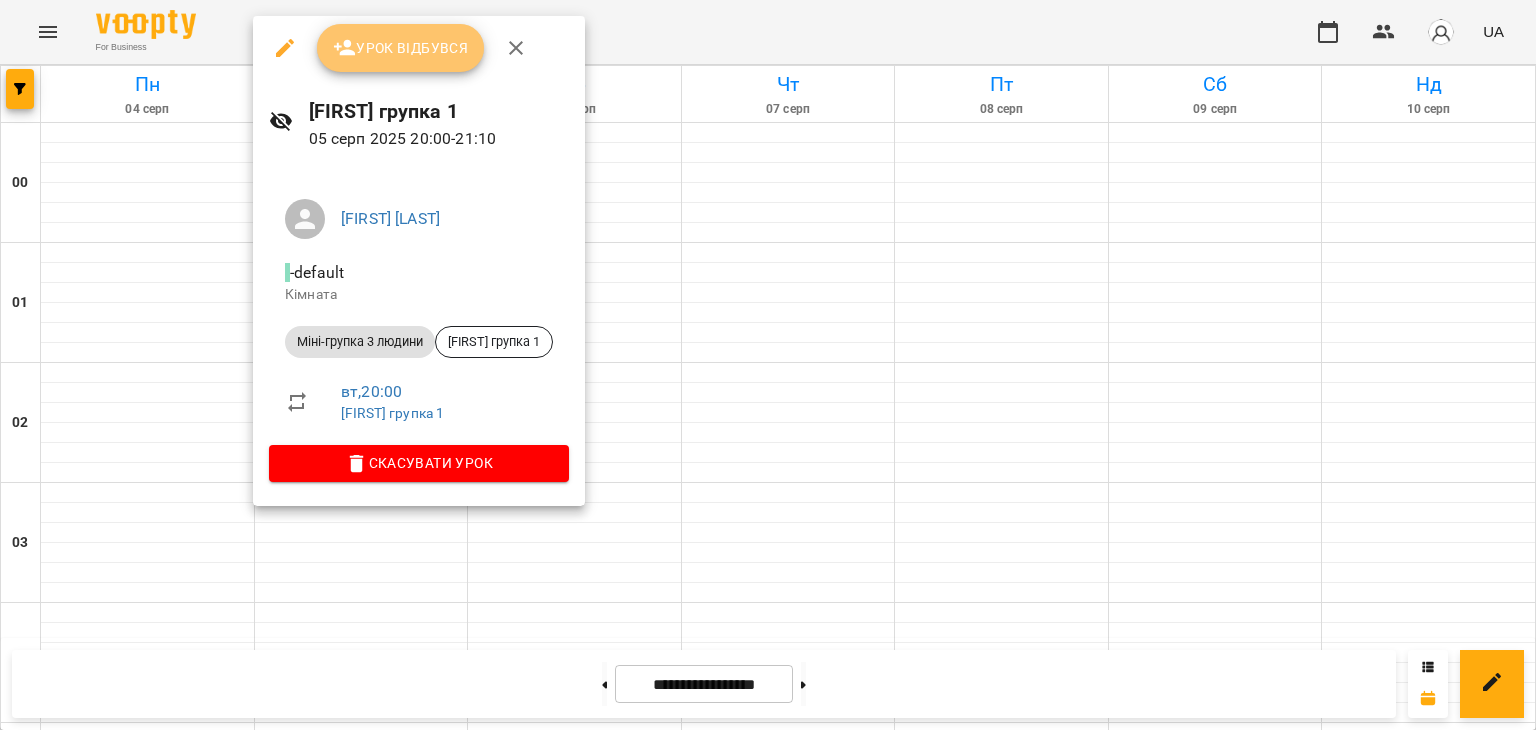 click on "Урок відбувся" at bounding box center (401, 48) 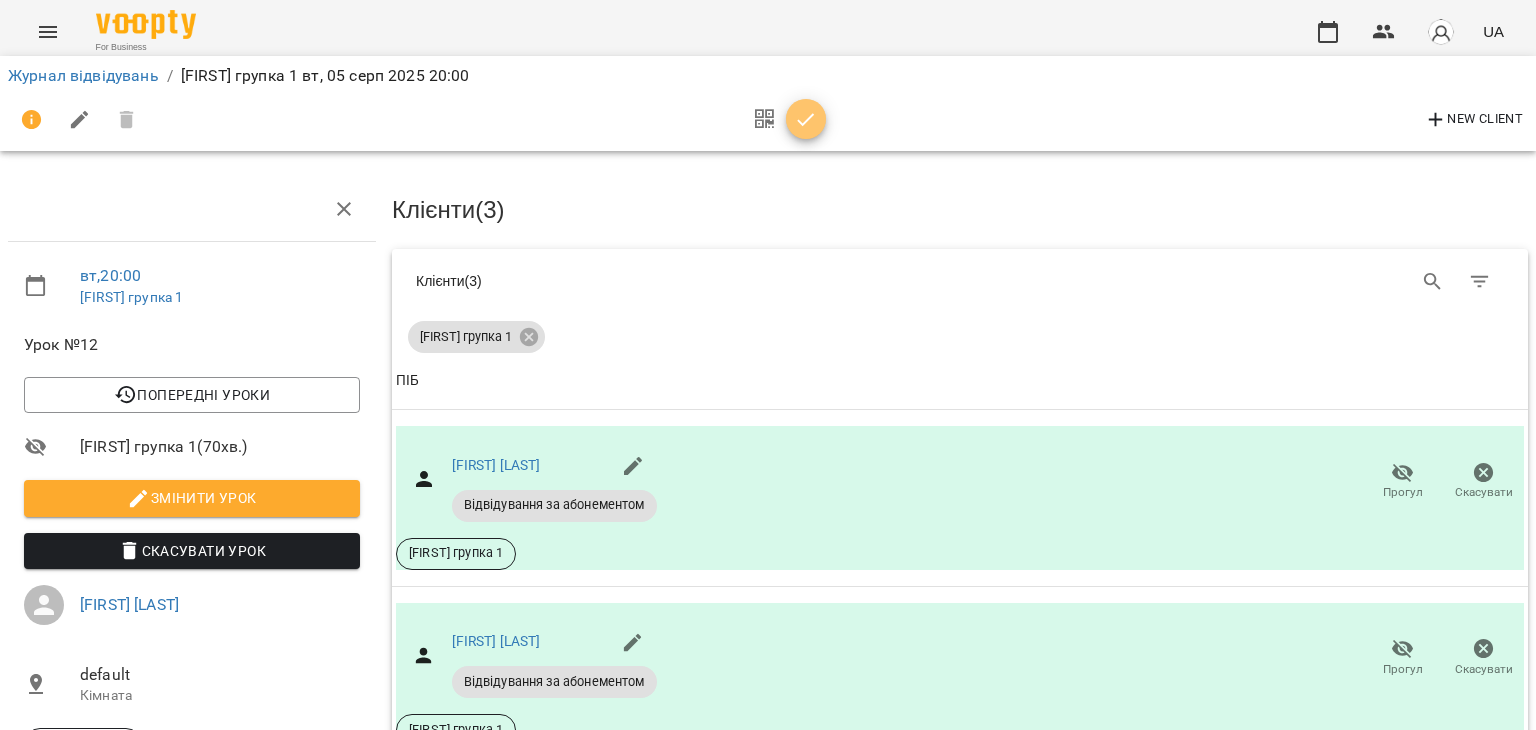 click 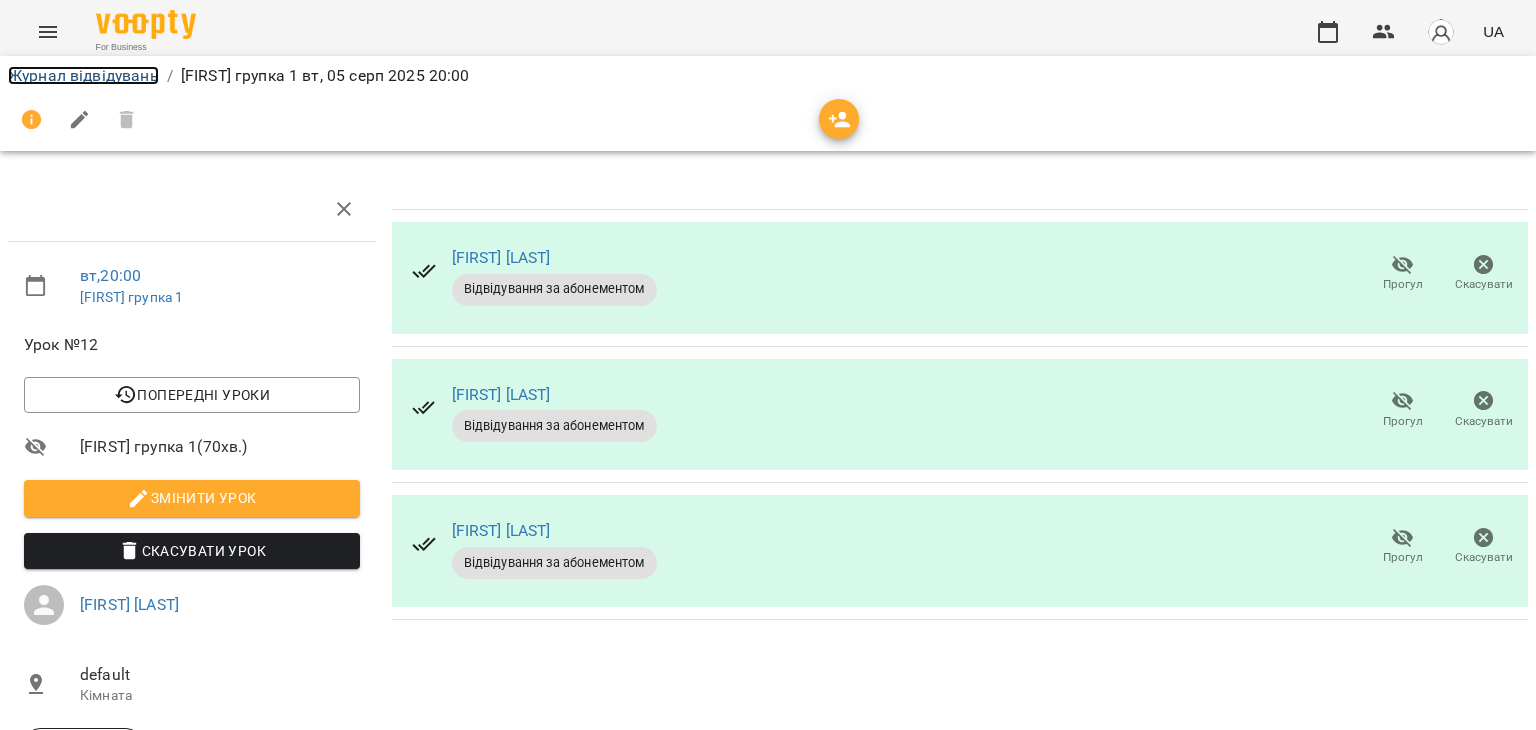 click on "Журнал відвідувань" at bounding box center [83, 75] 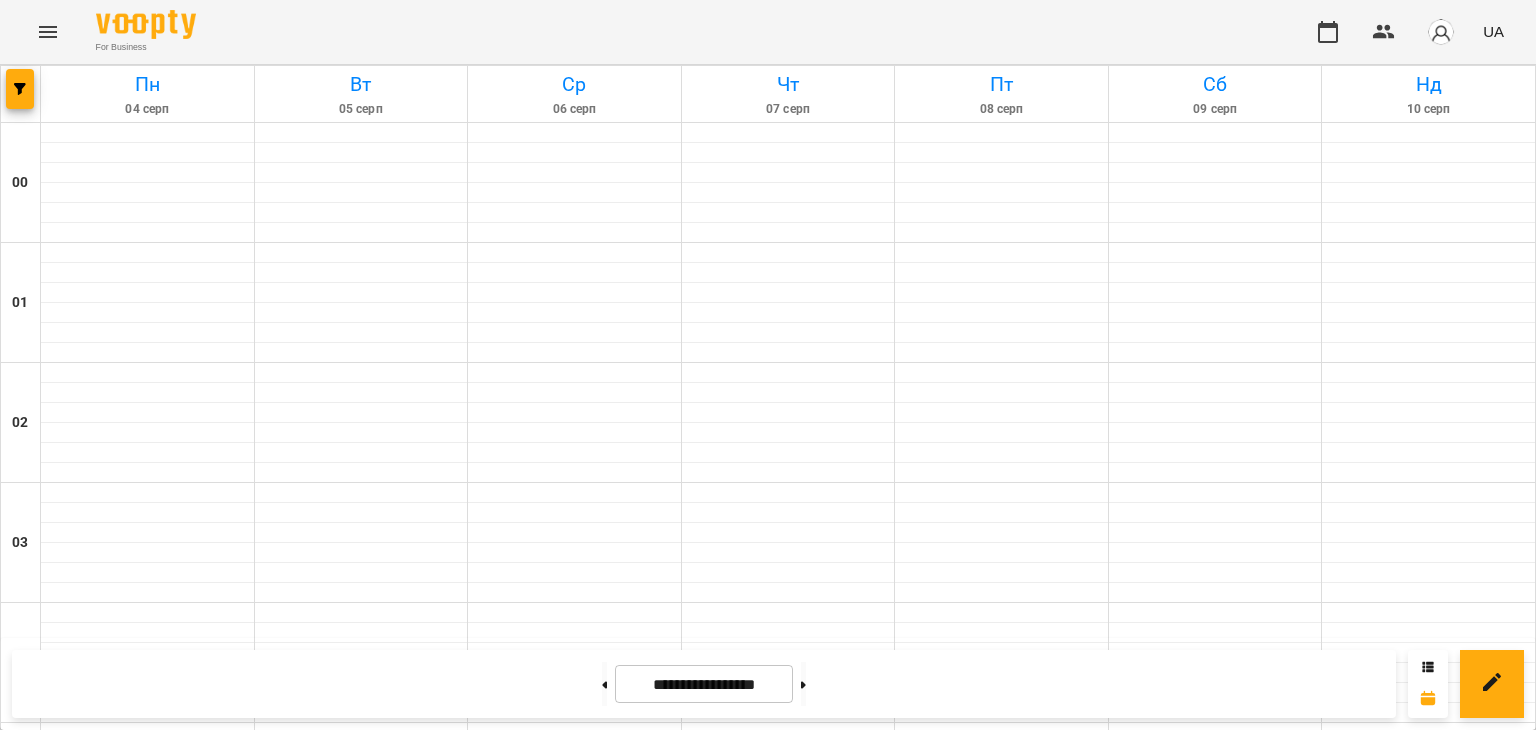 scroll, scrollTop: 1911, scrollLeft: 0, axis: vertical 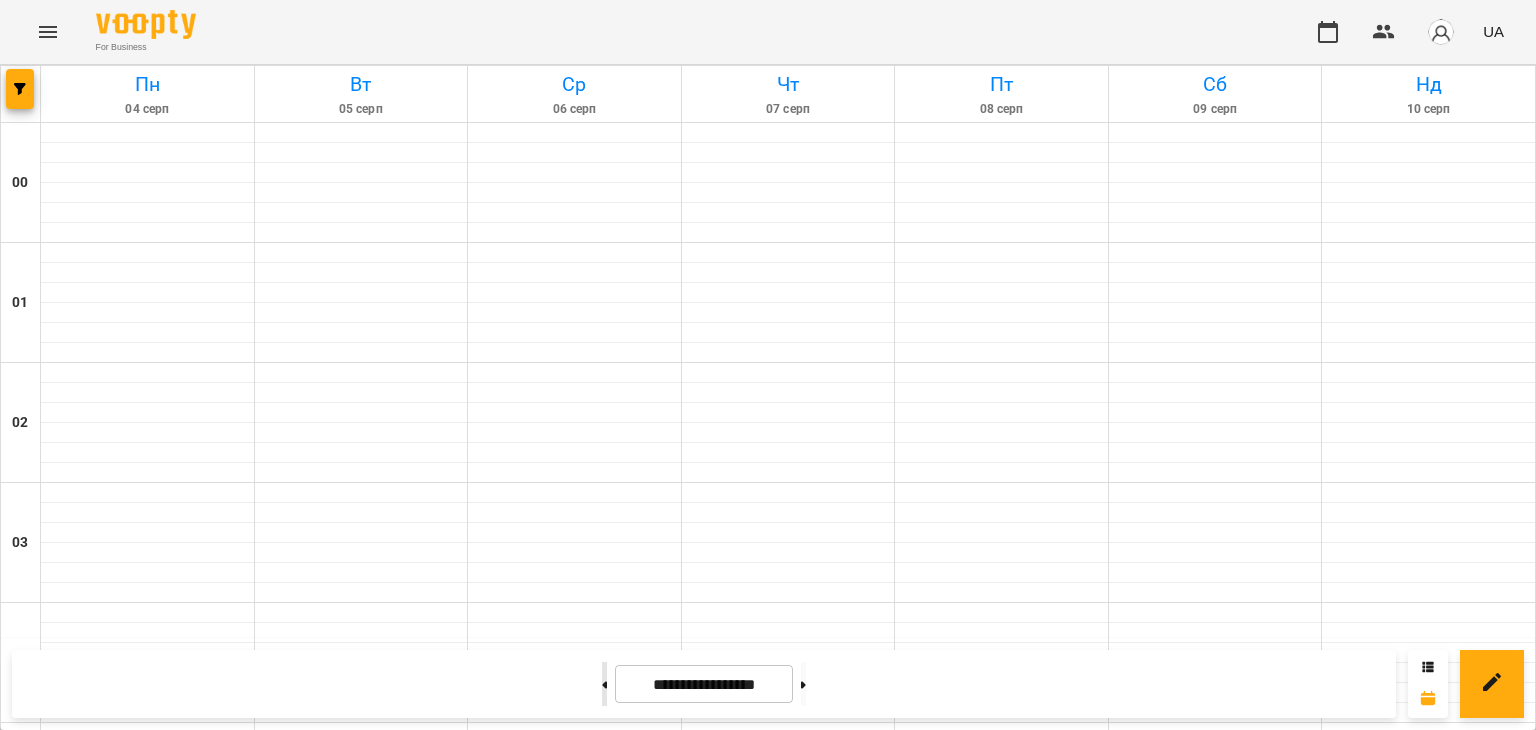 click at bounding box center [604, 684] 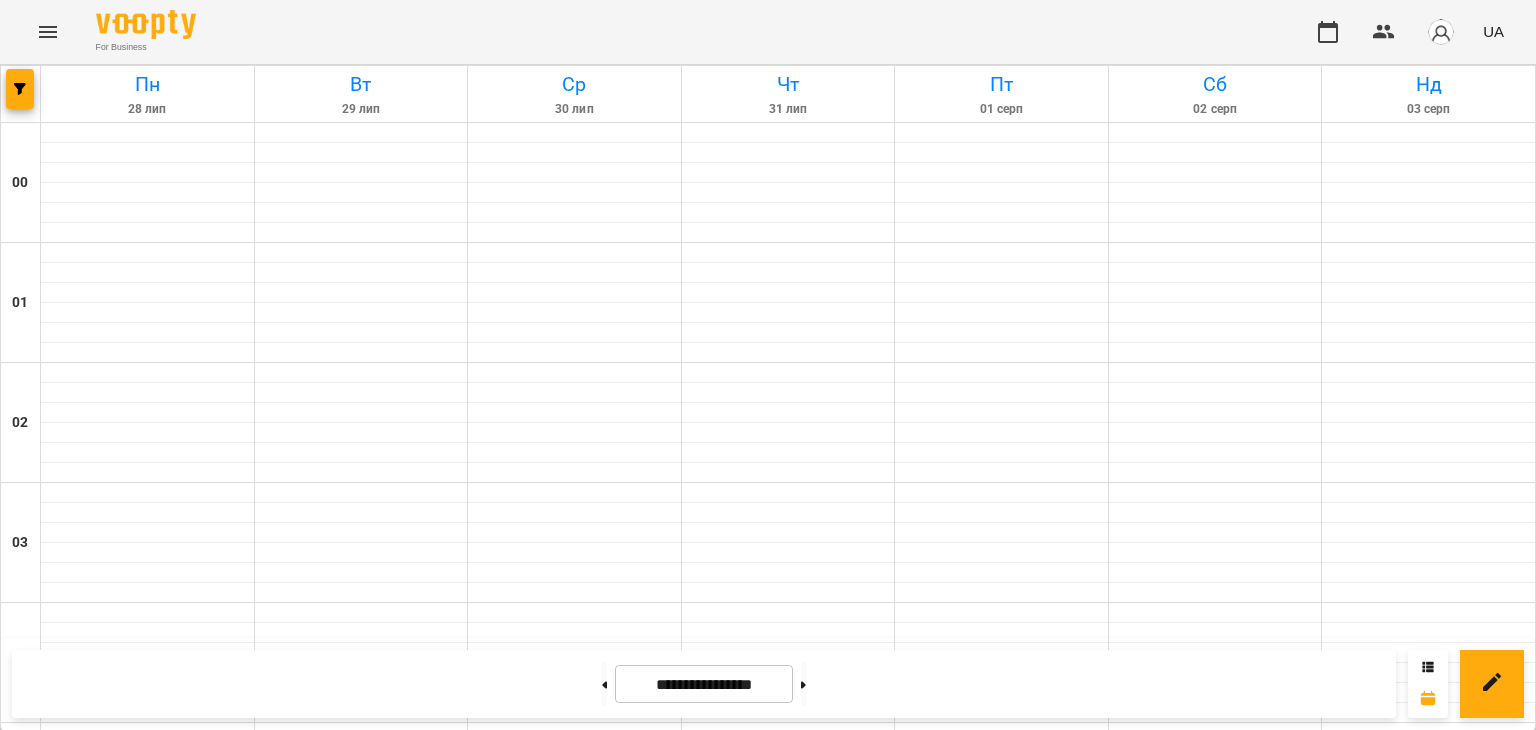 scroll, scrollTop: 1743, scrollLeft: 0, axis: vertical 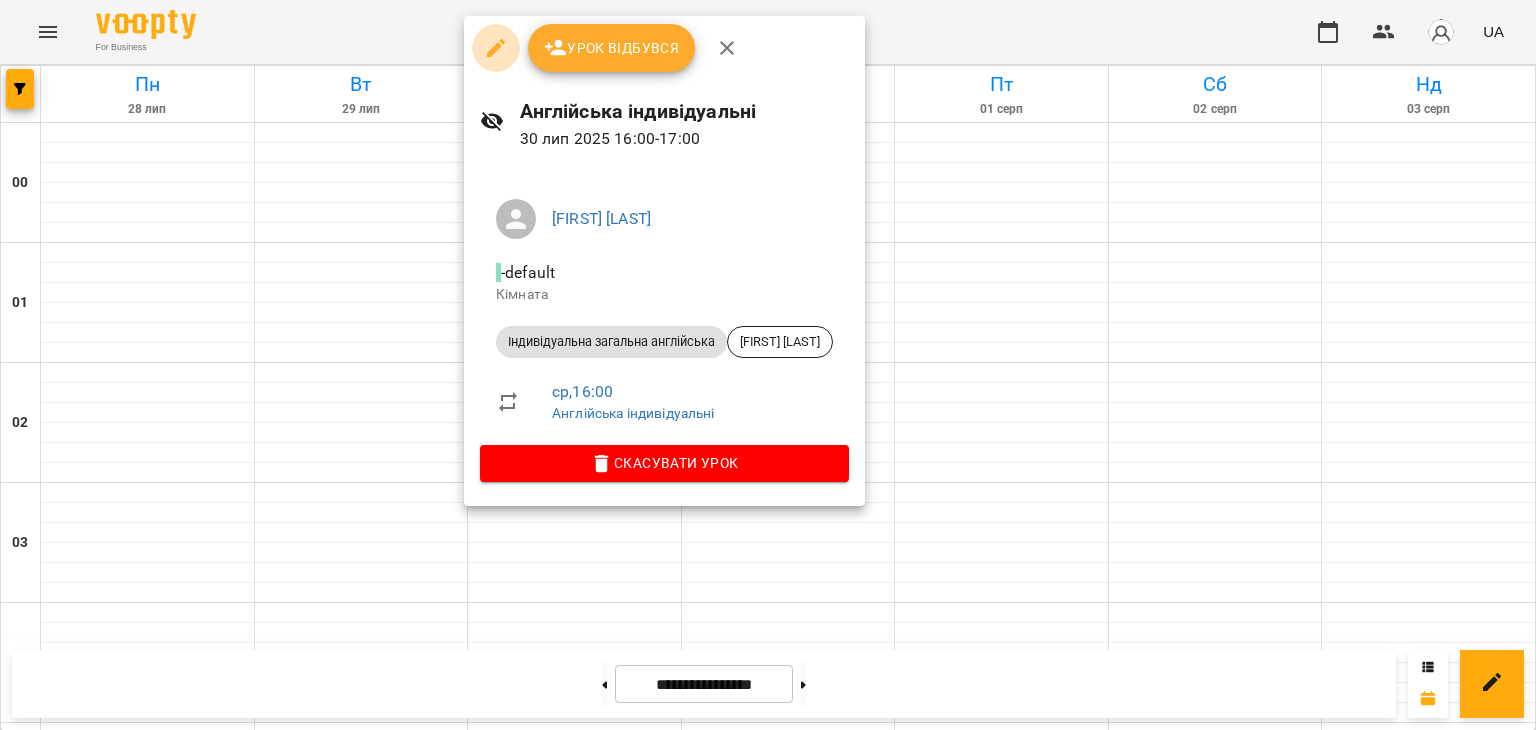 click 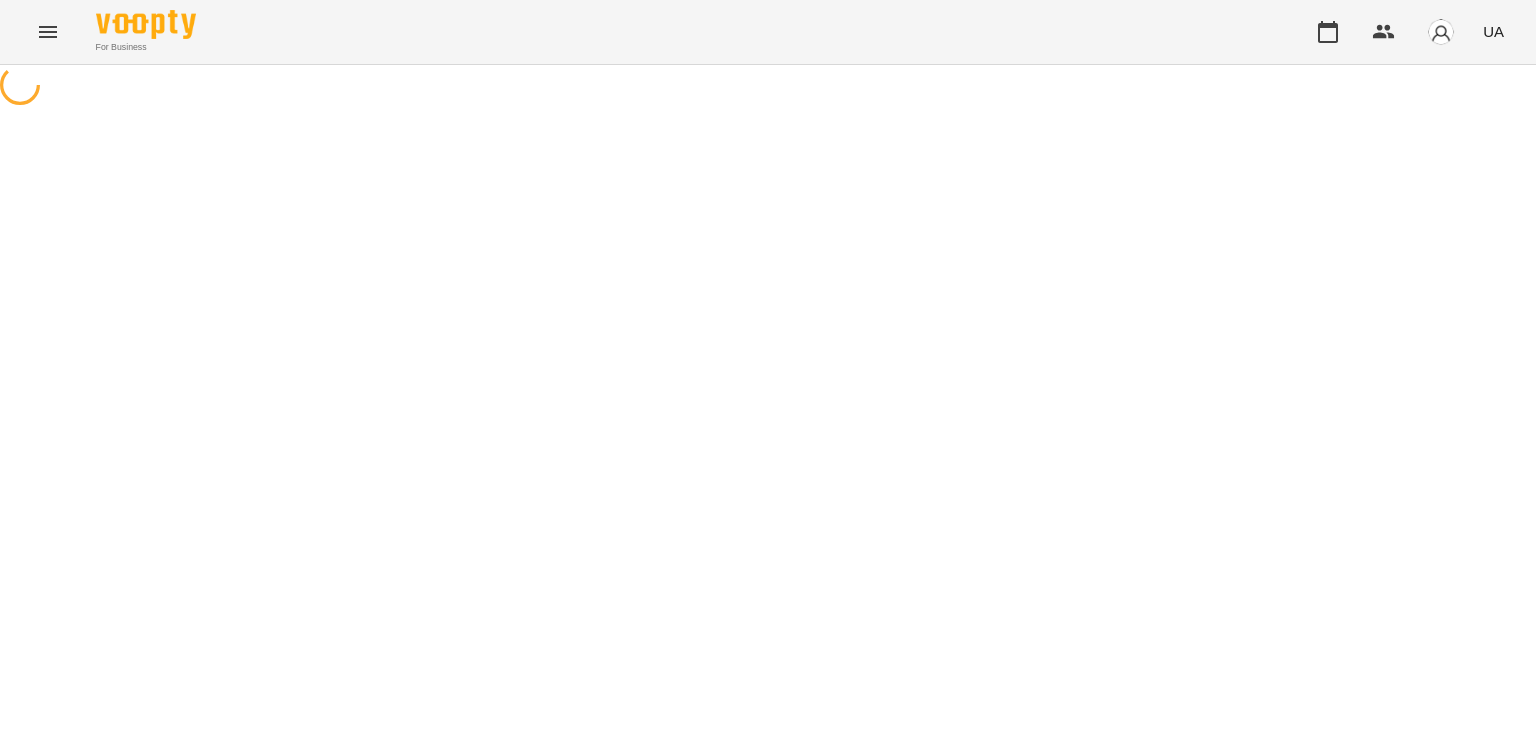 select on "**********" 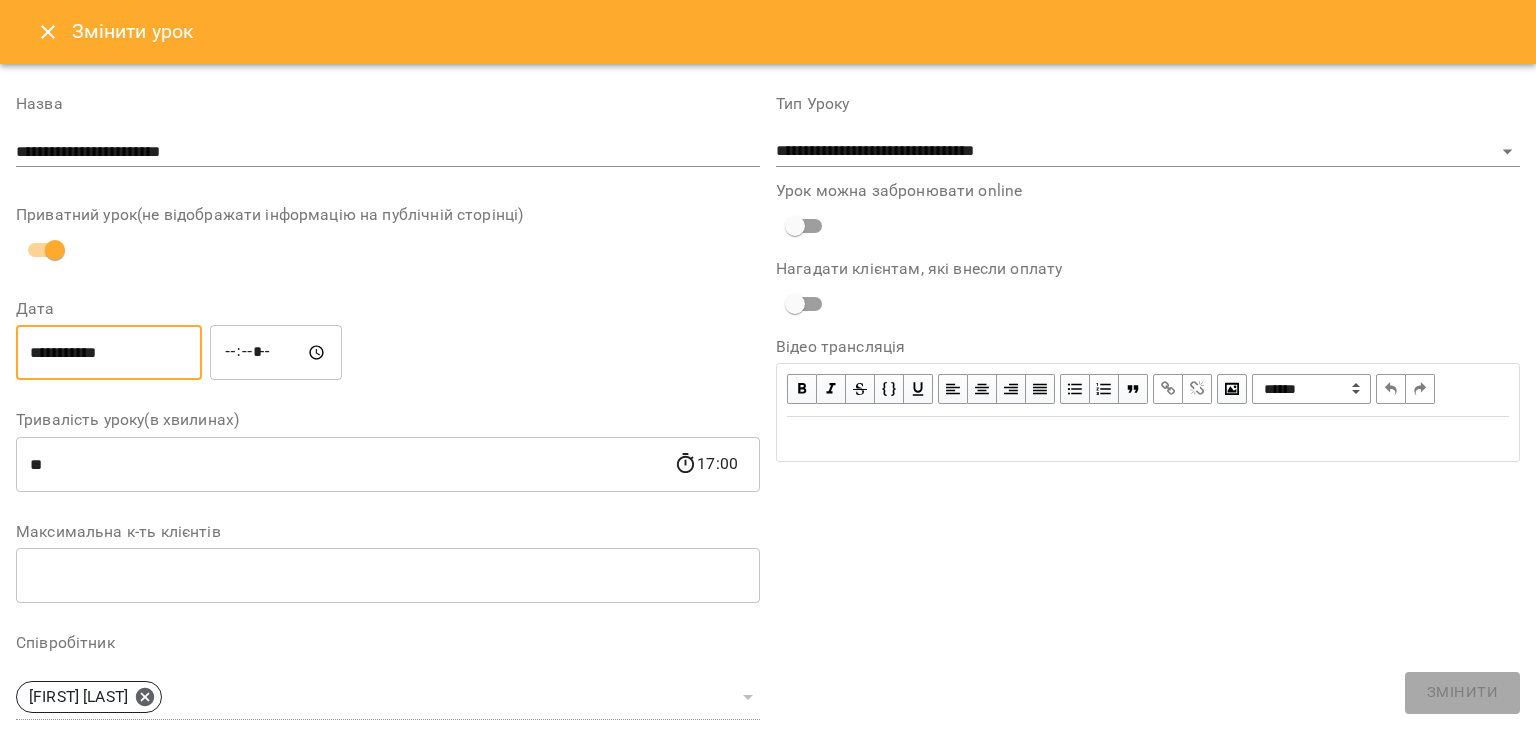 click on "**********" at bounding box center (109, 353) 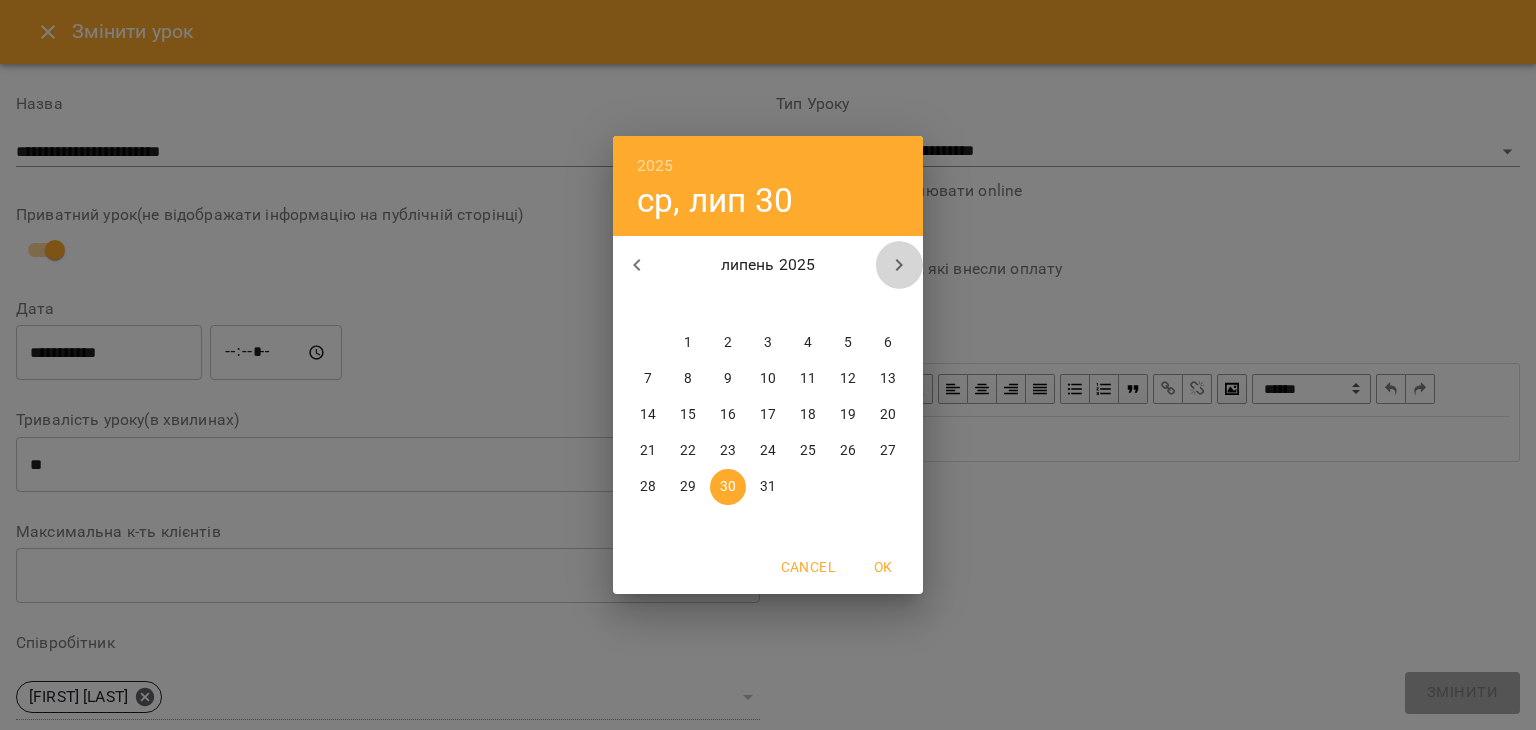 click 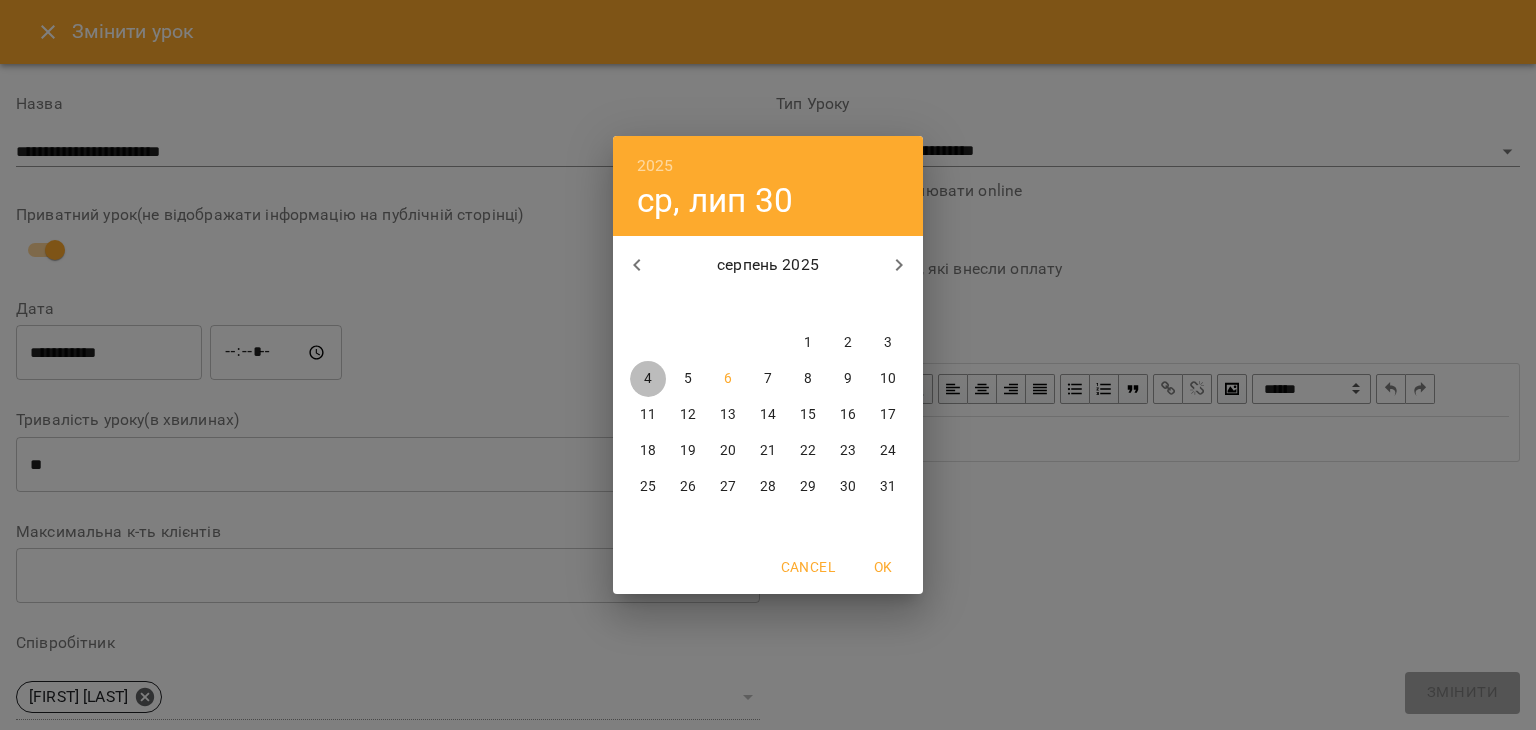 click on "4" at bounding box center (648, 379) 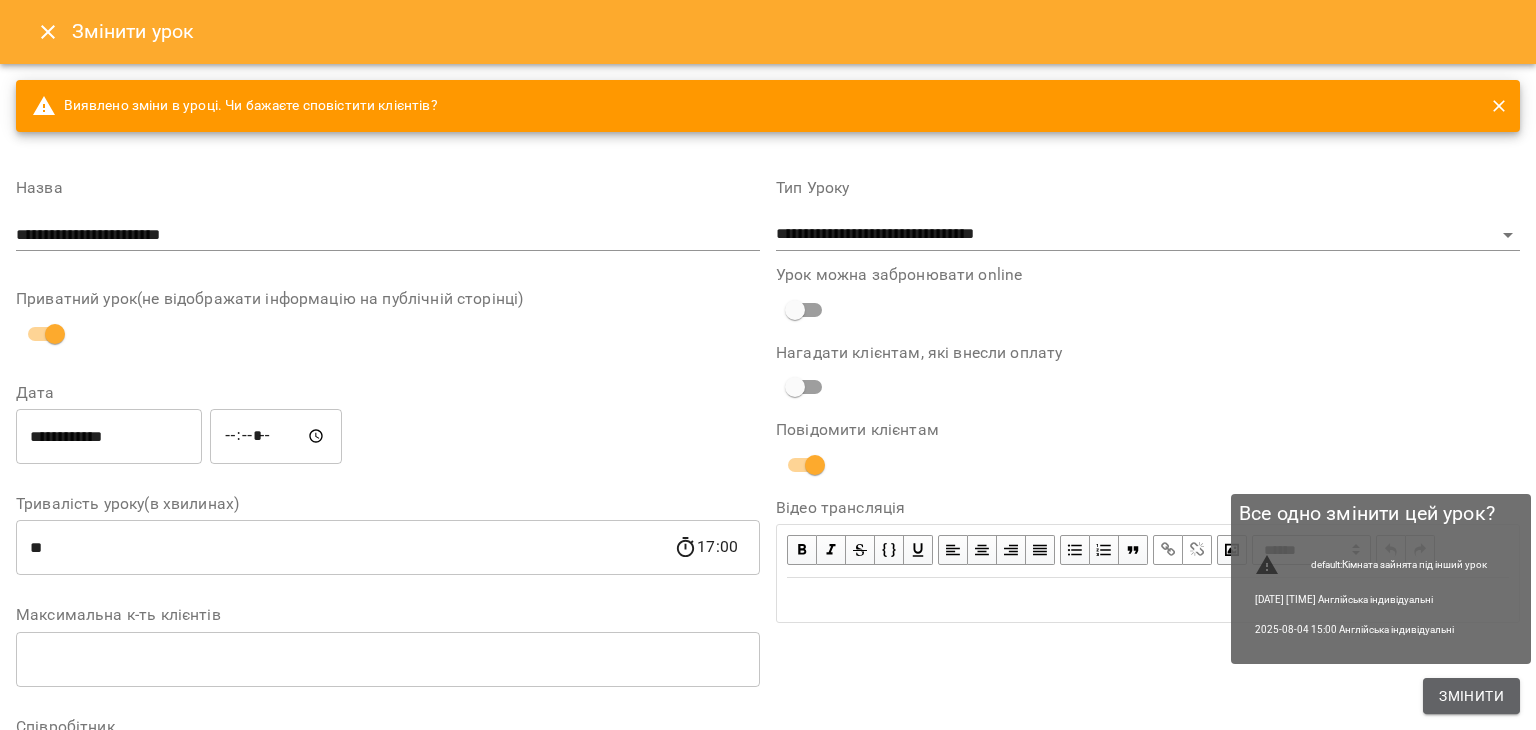 click on "Змінити" at bounding box center [1471, 696] 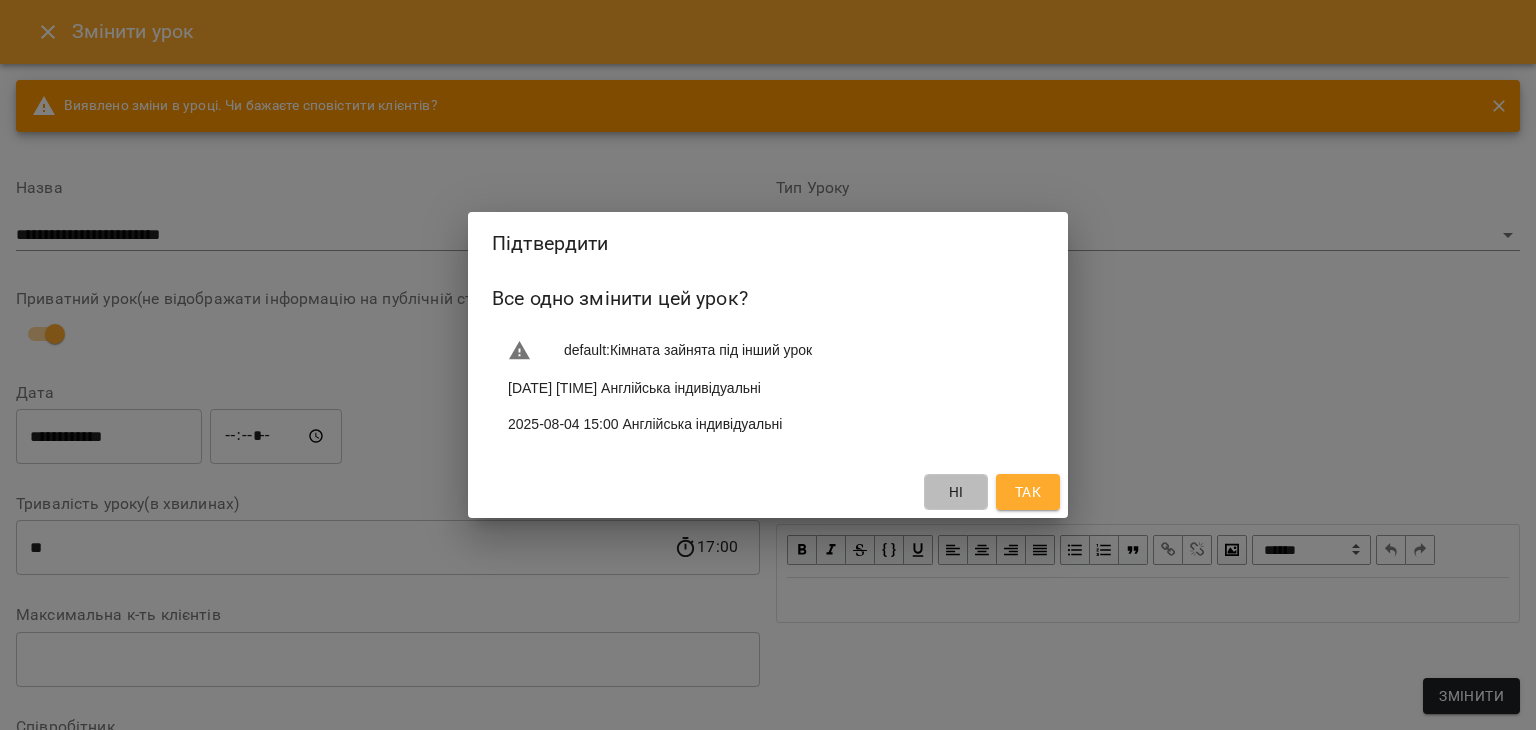 click on "Ні" at bounding box center (956, 492) 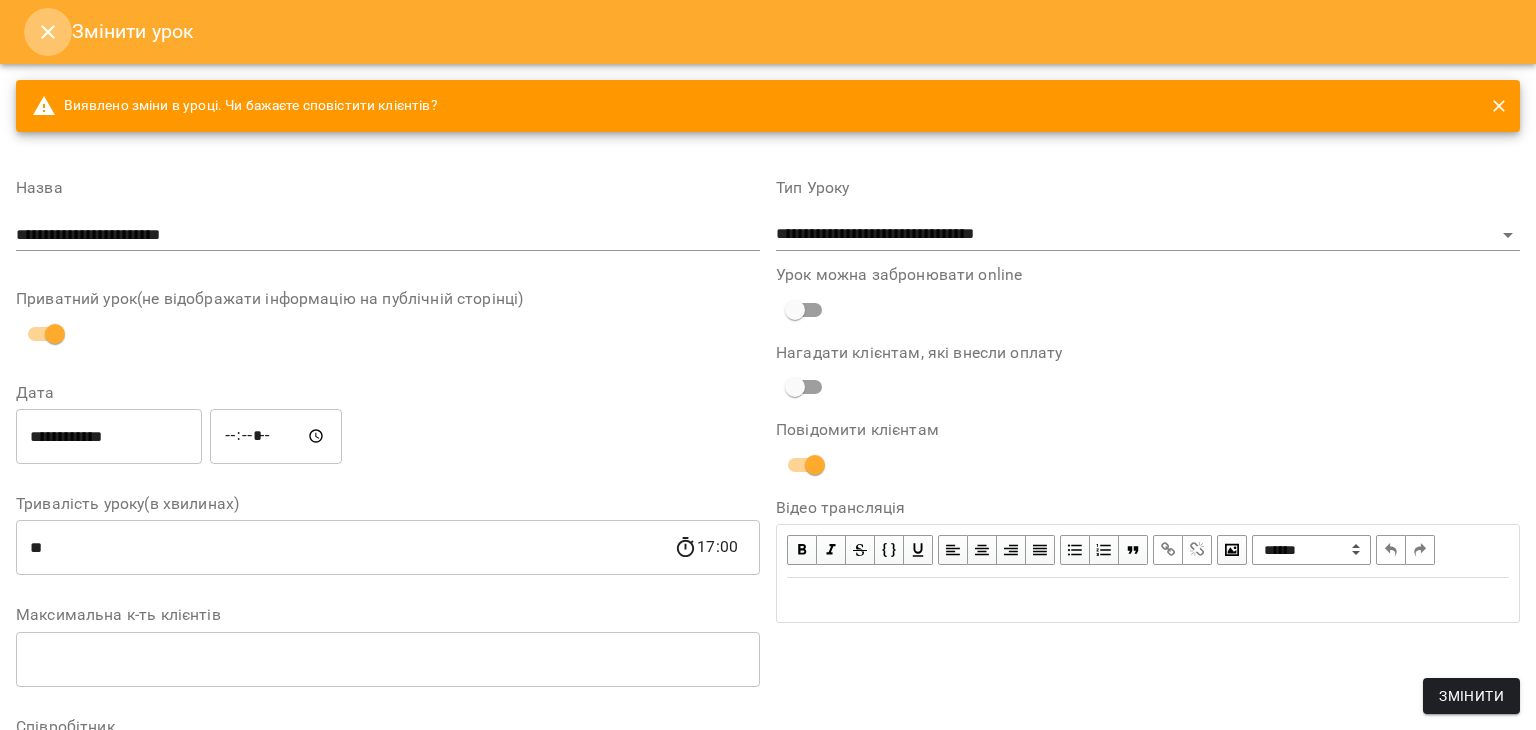 click 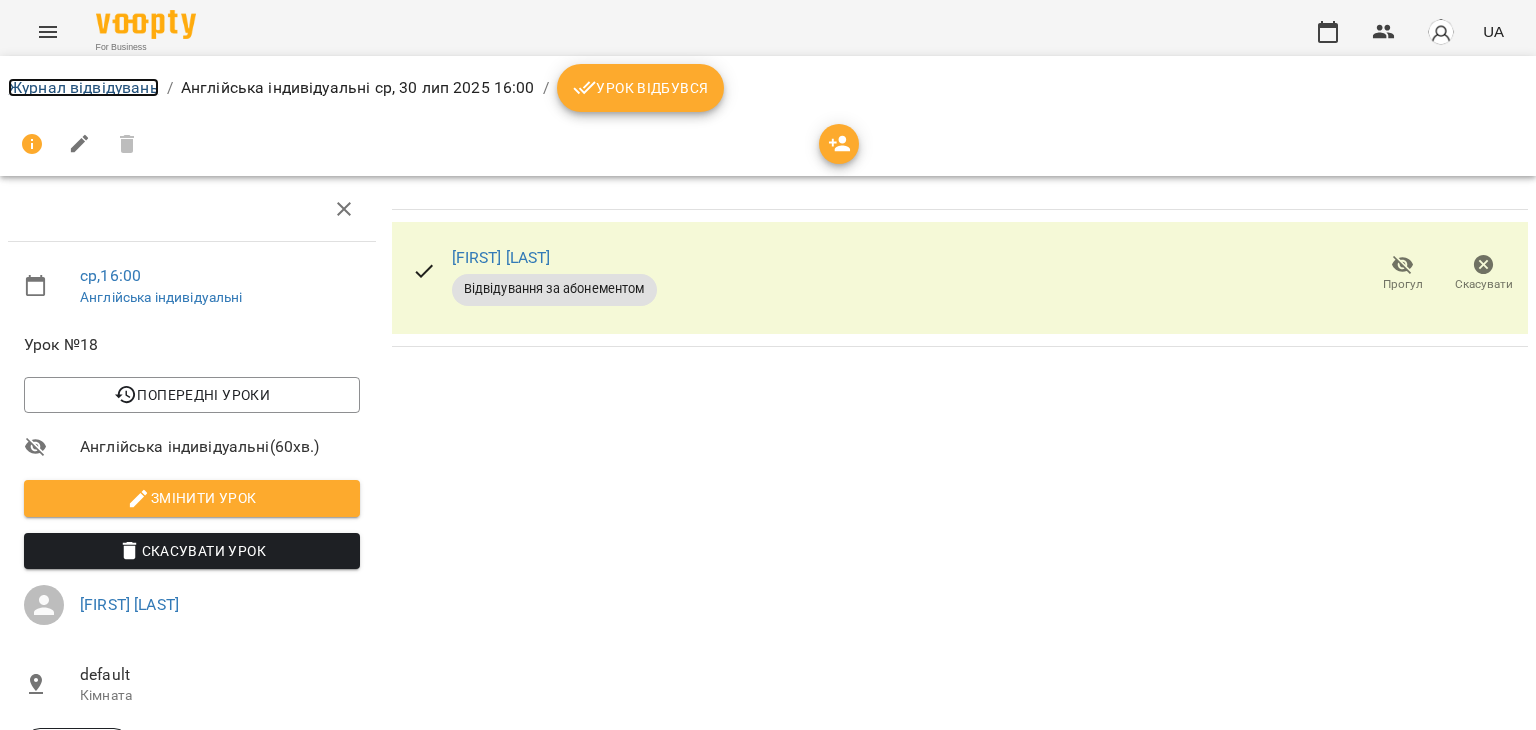click on "Журнал відвідувань" at bounding box center [83, 87] 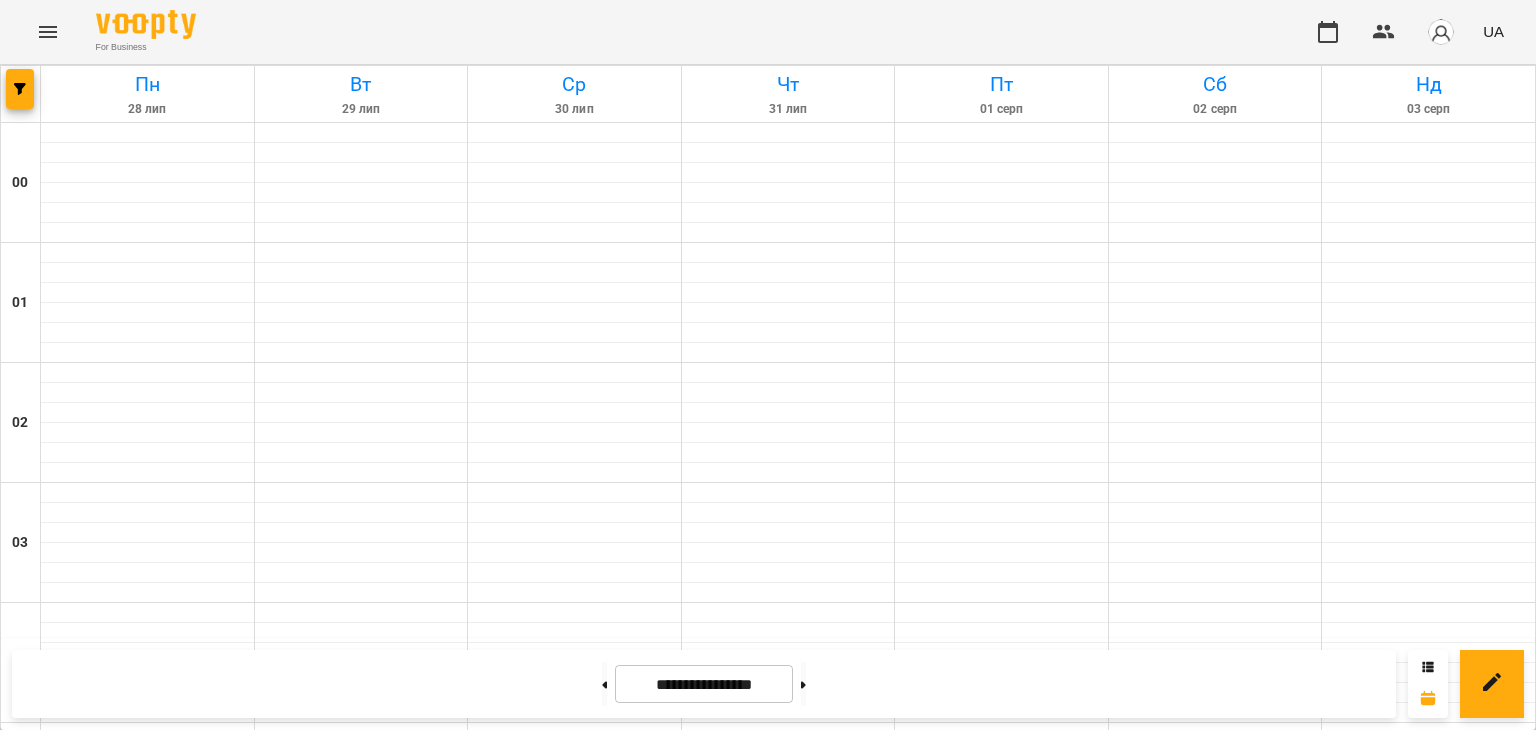 scroll, scrollTop: 660, scrollLeft: 0, axis: vertical 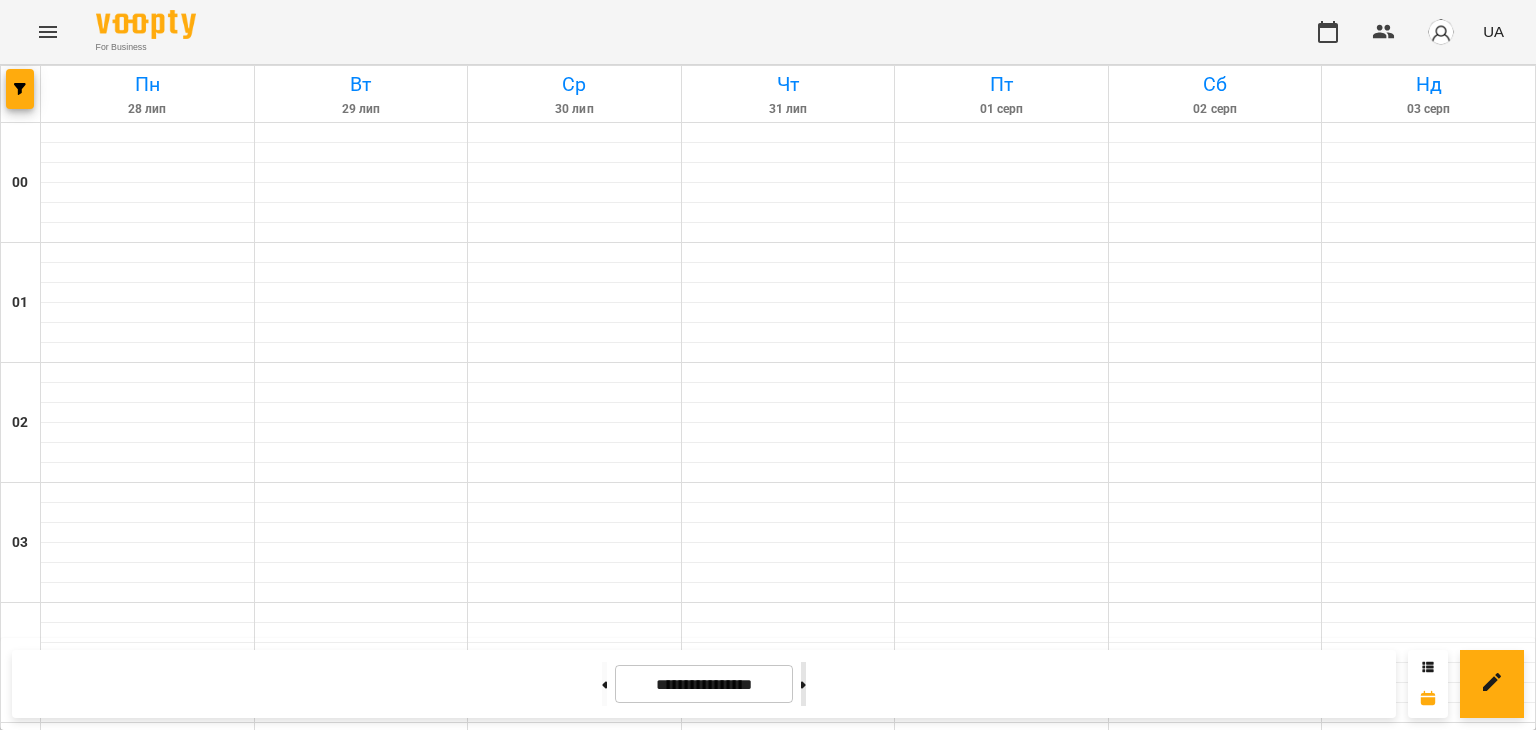 click at bounding box center (803, 684) 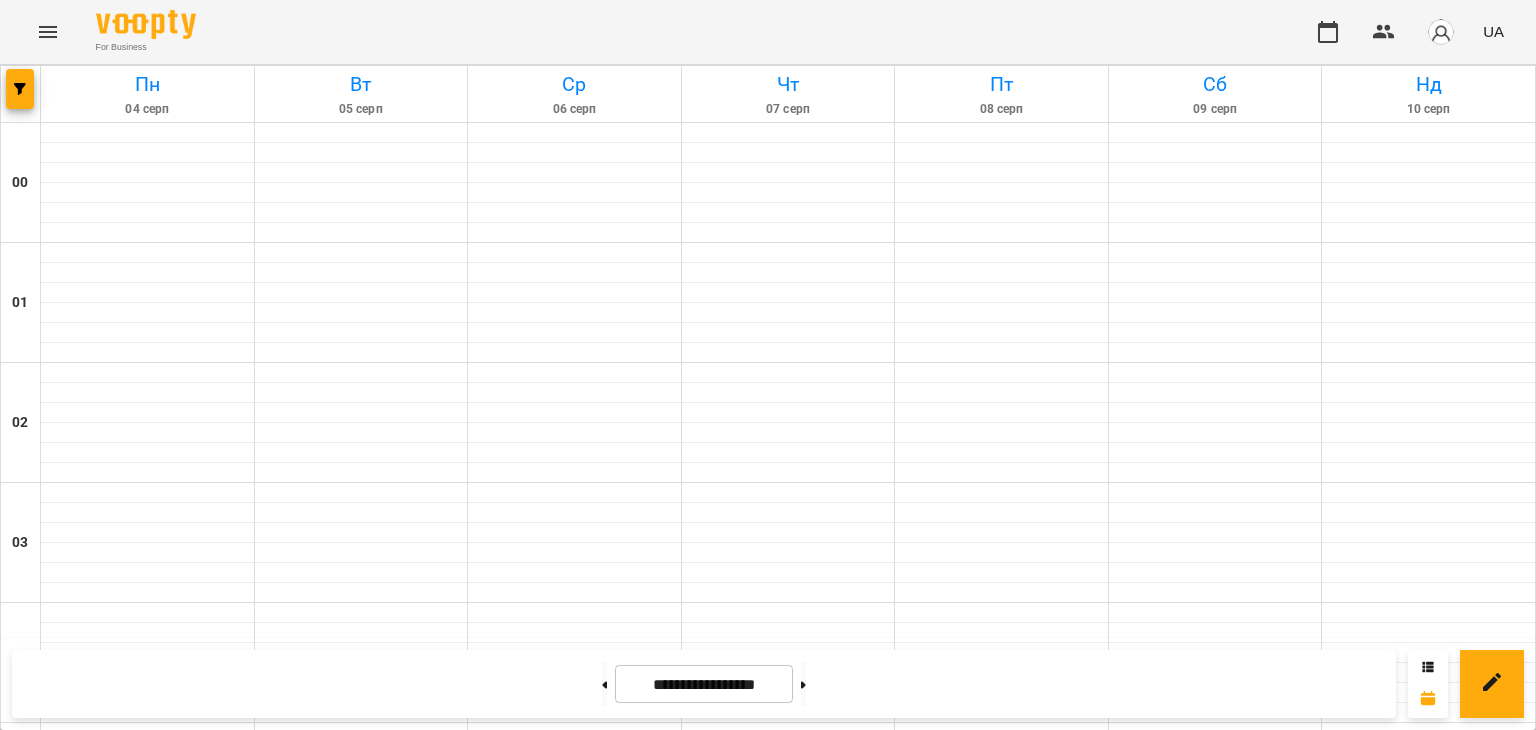 scroll, scrollTop: 1620, scrollLeft: 0, axis: vertical 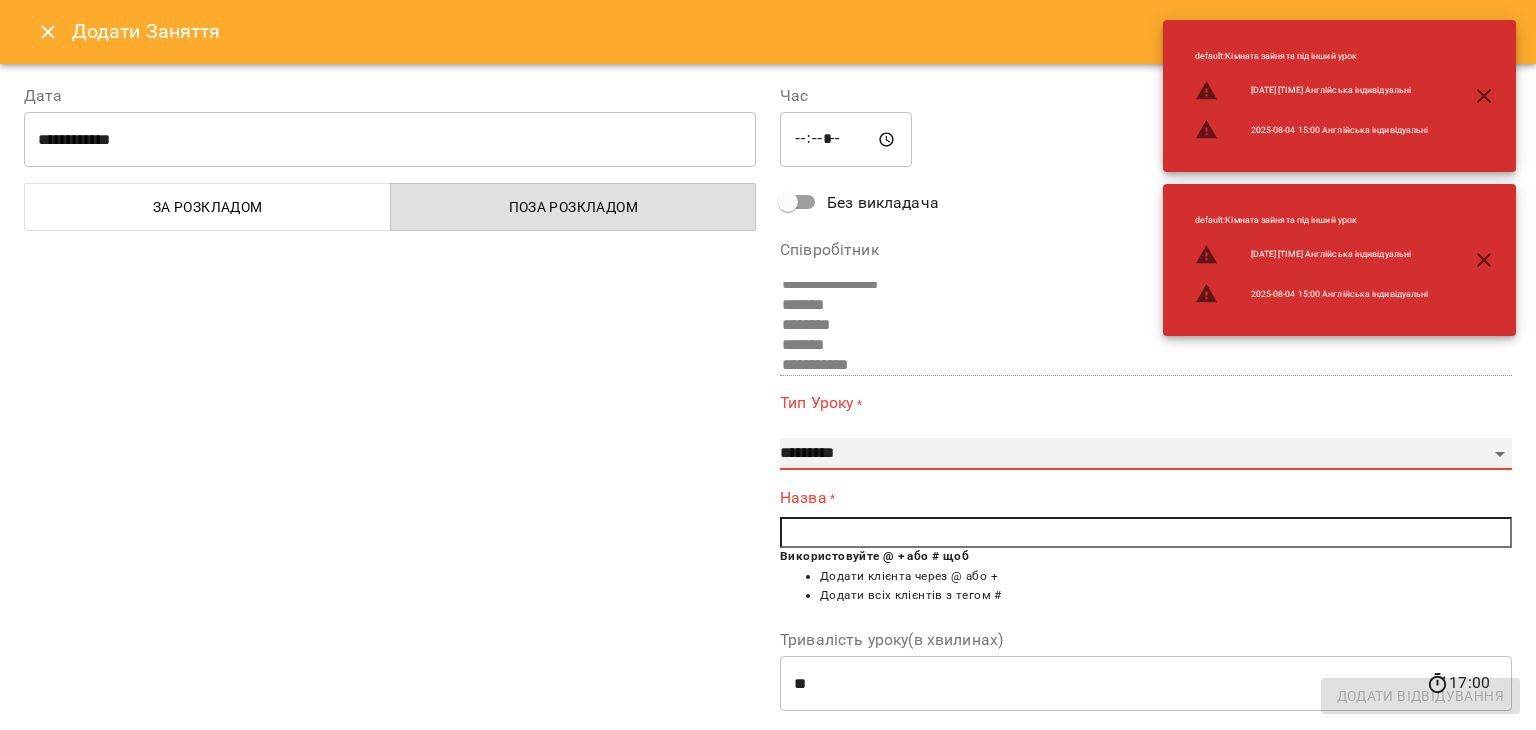 click on "**********" at bounding box center [1146, 454] 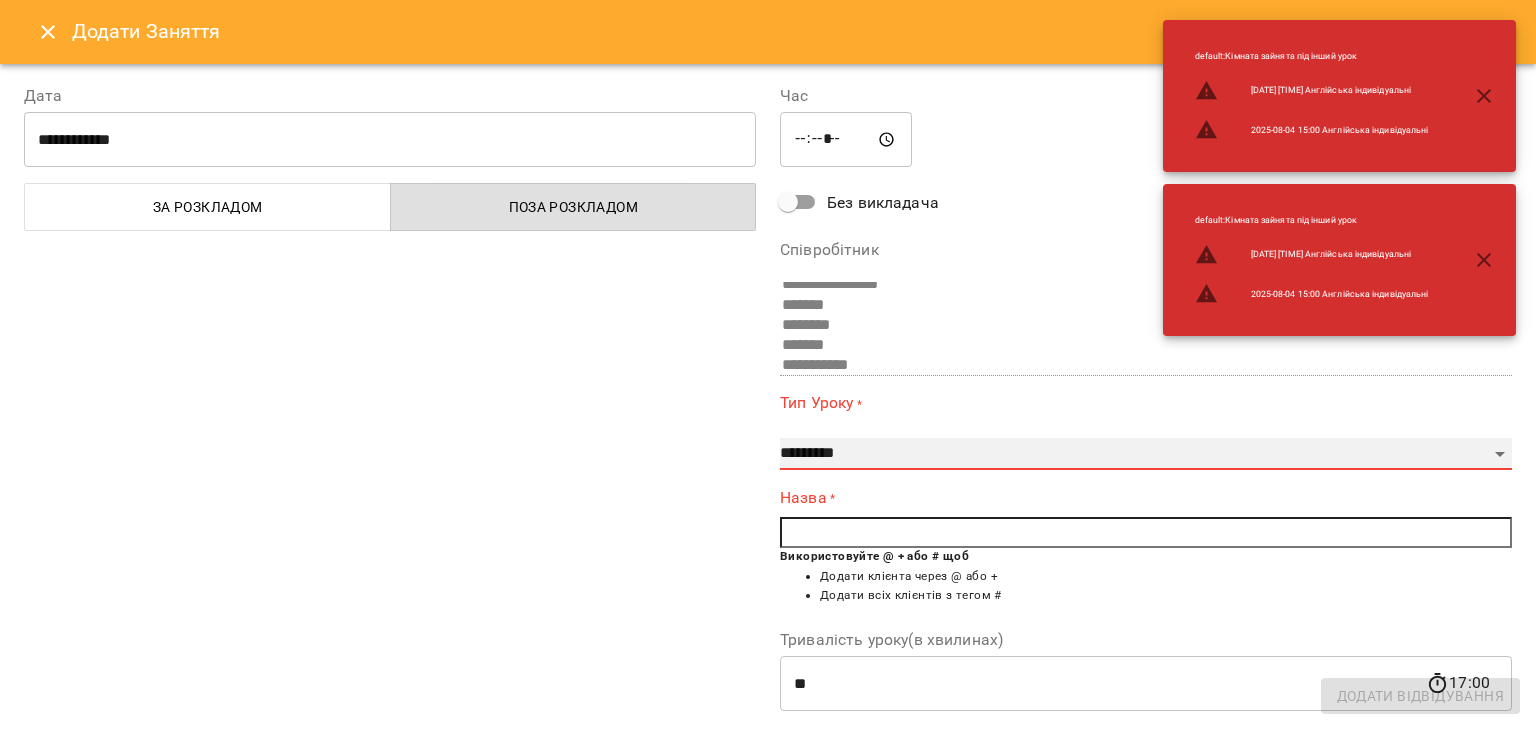 select on "**********" 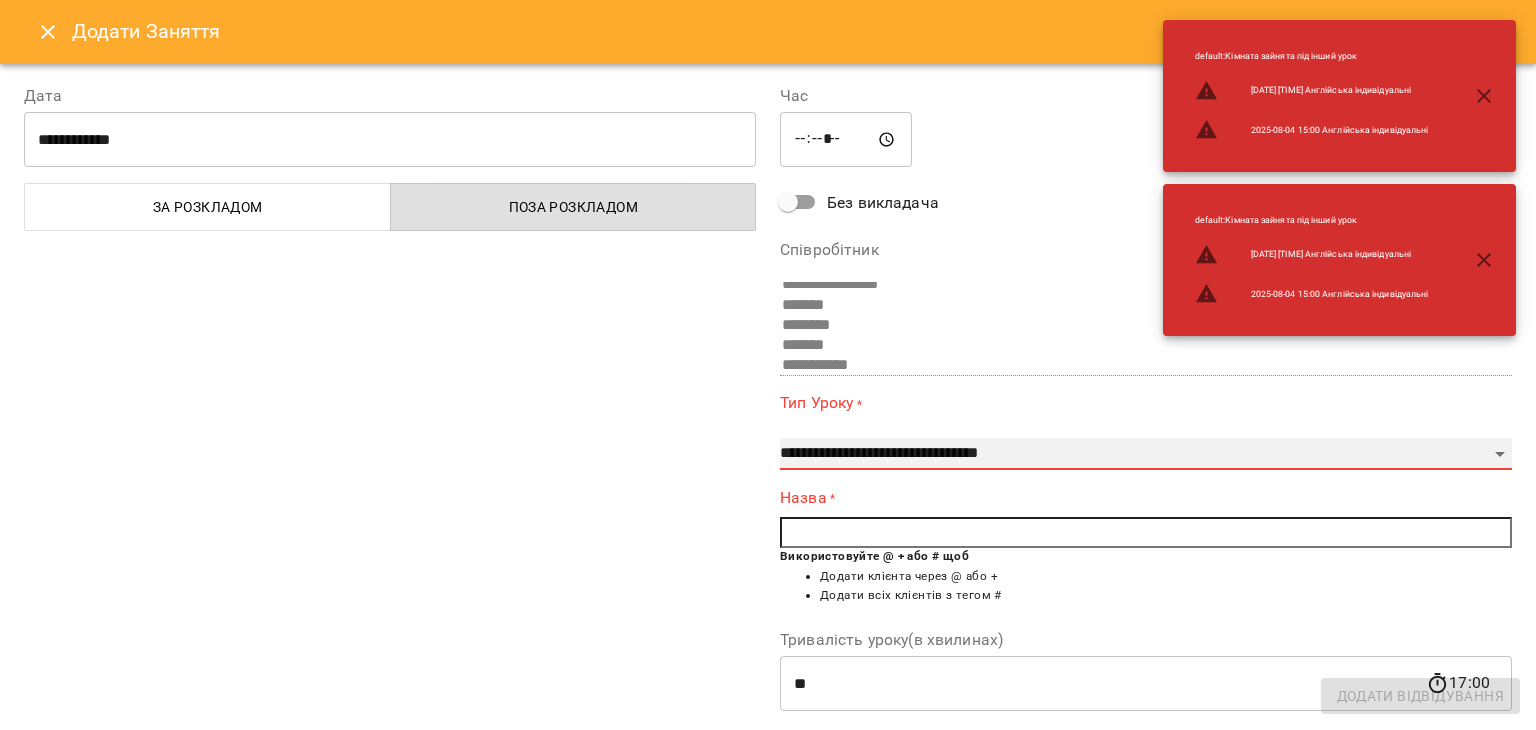 click on "**********" at bounding box center [1146, 454] 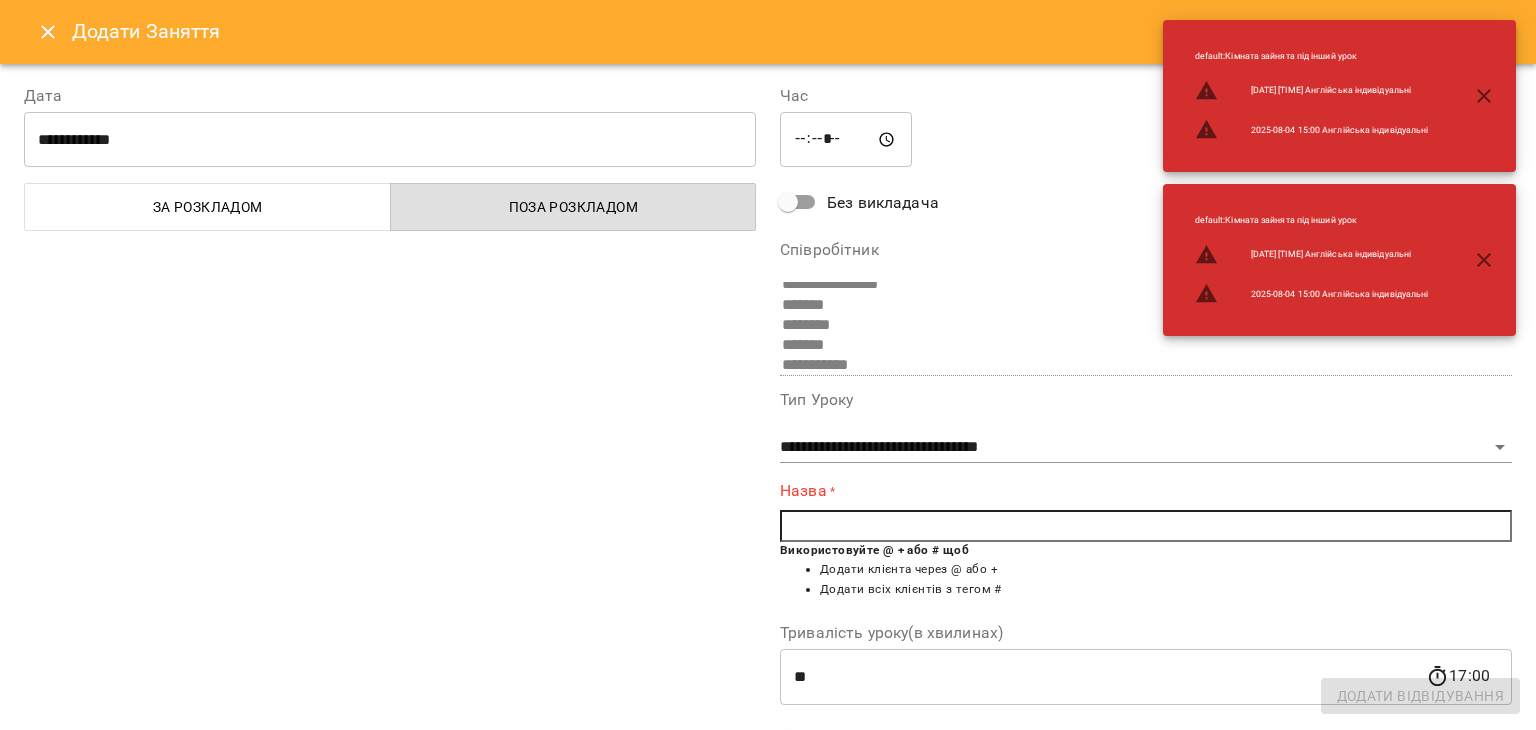click at bounding box center [1146, 526] 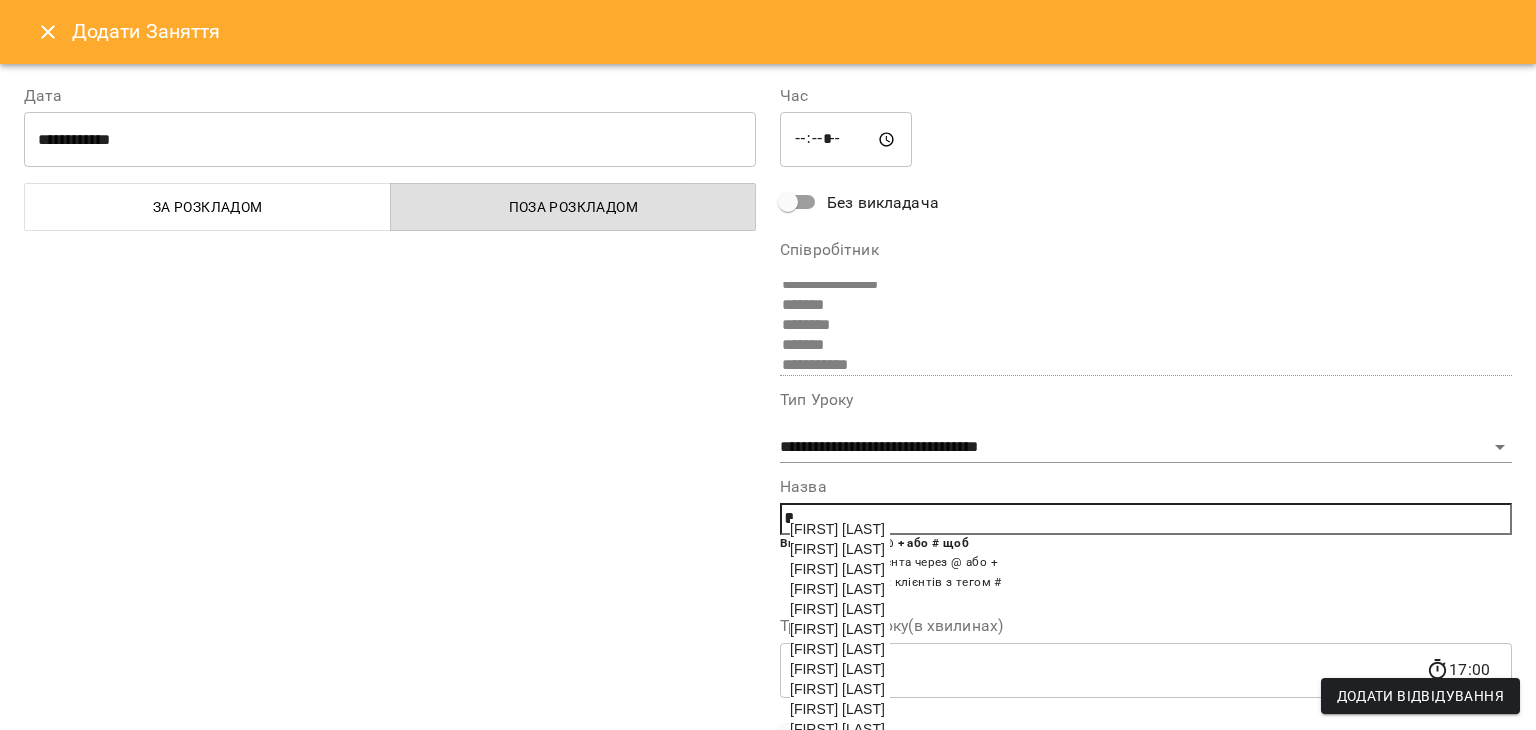 click on "Валентина Коханевич" at bounding box center (837, 549) 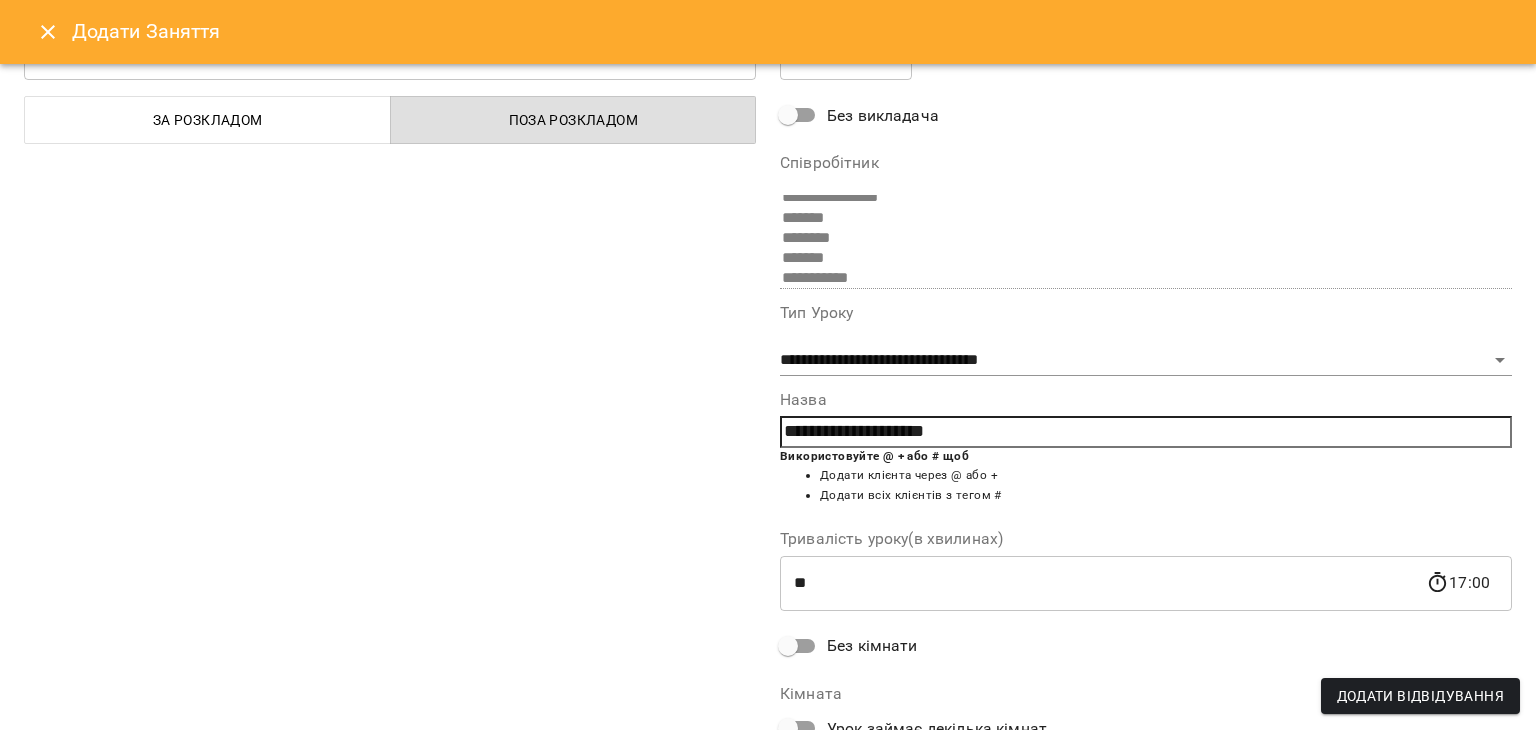 scroll, scrollTop: 138, scrollLeft: 0, axis: vertical 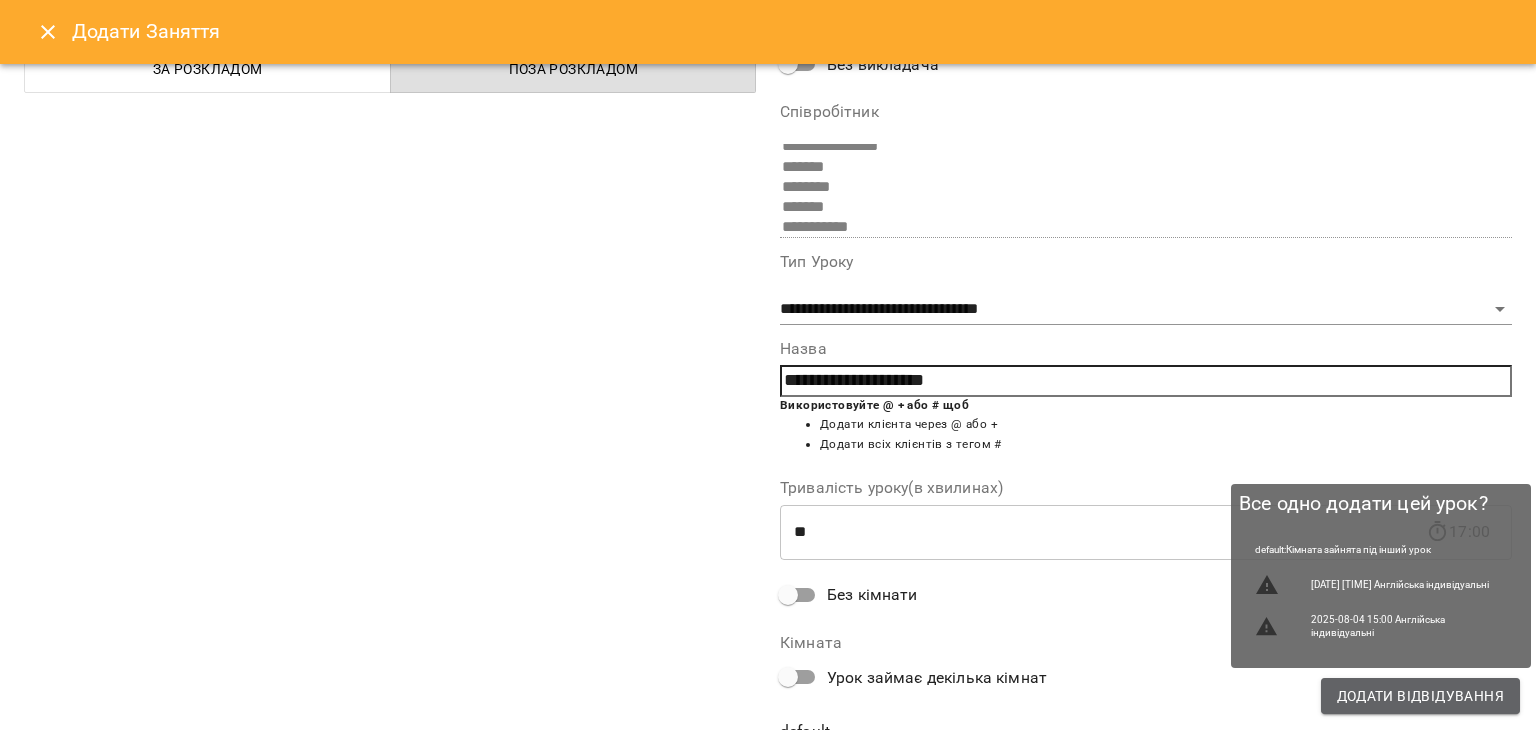 click on "Додати Відвідування" at bounding box center (1420, 696) 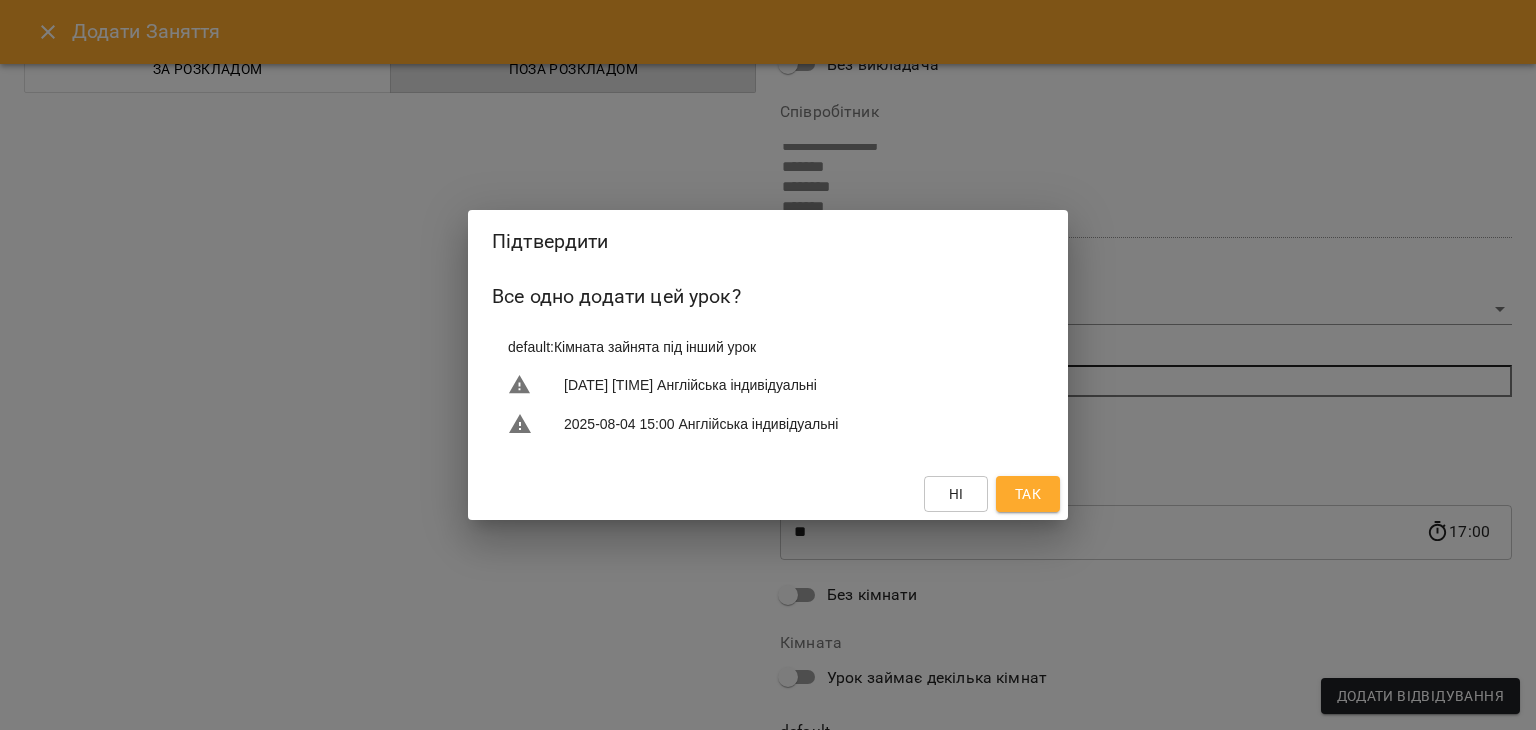 click on "Ні Так" at bounding box center [768, 494] 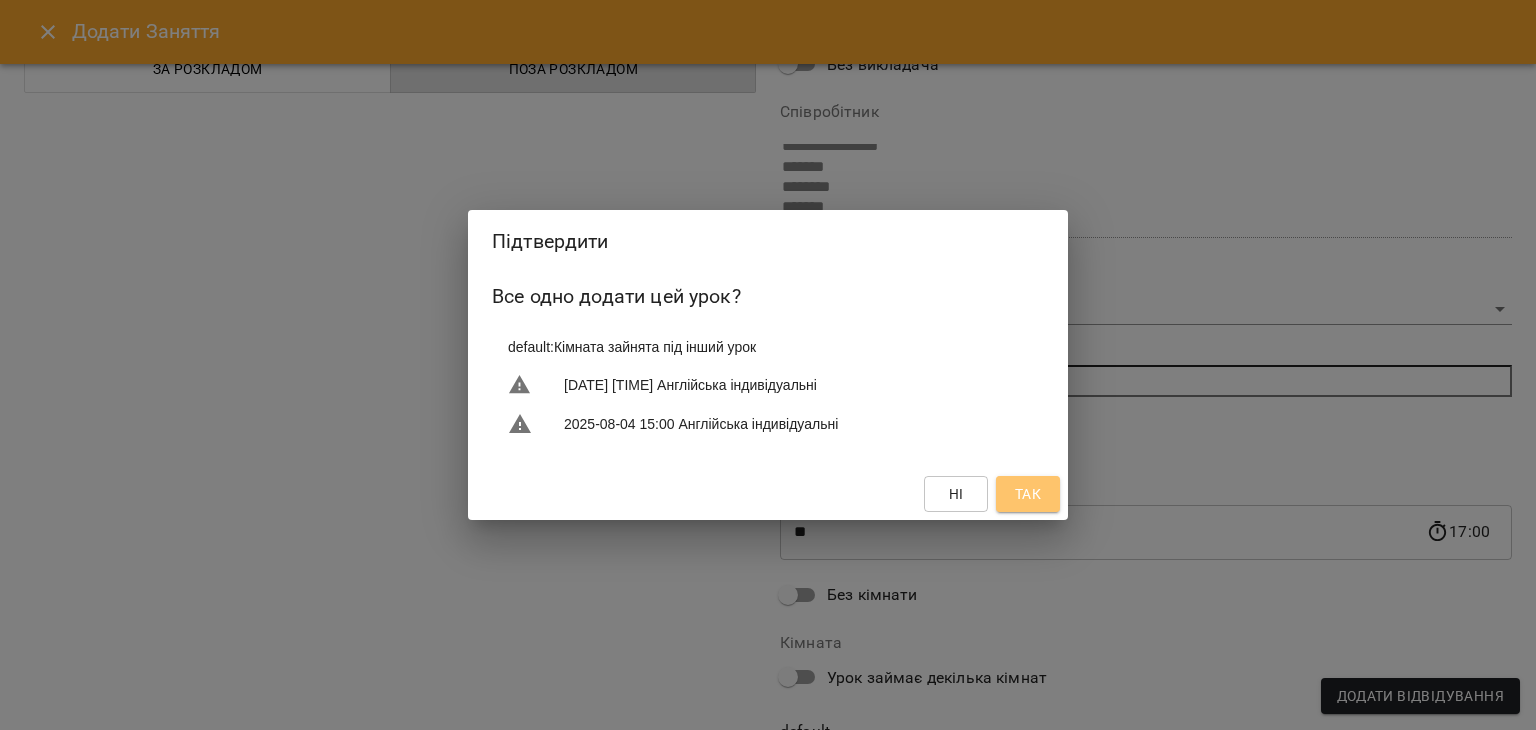 click on "Так" at bounding box center [1028, 494] 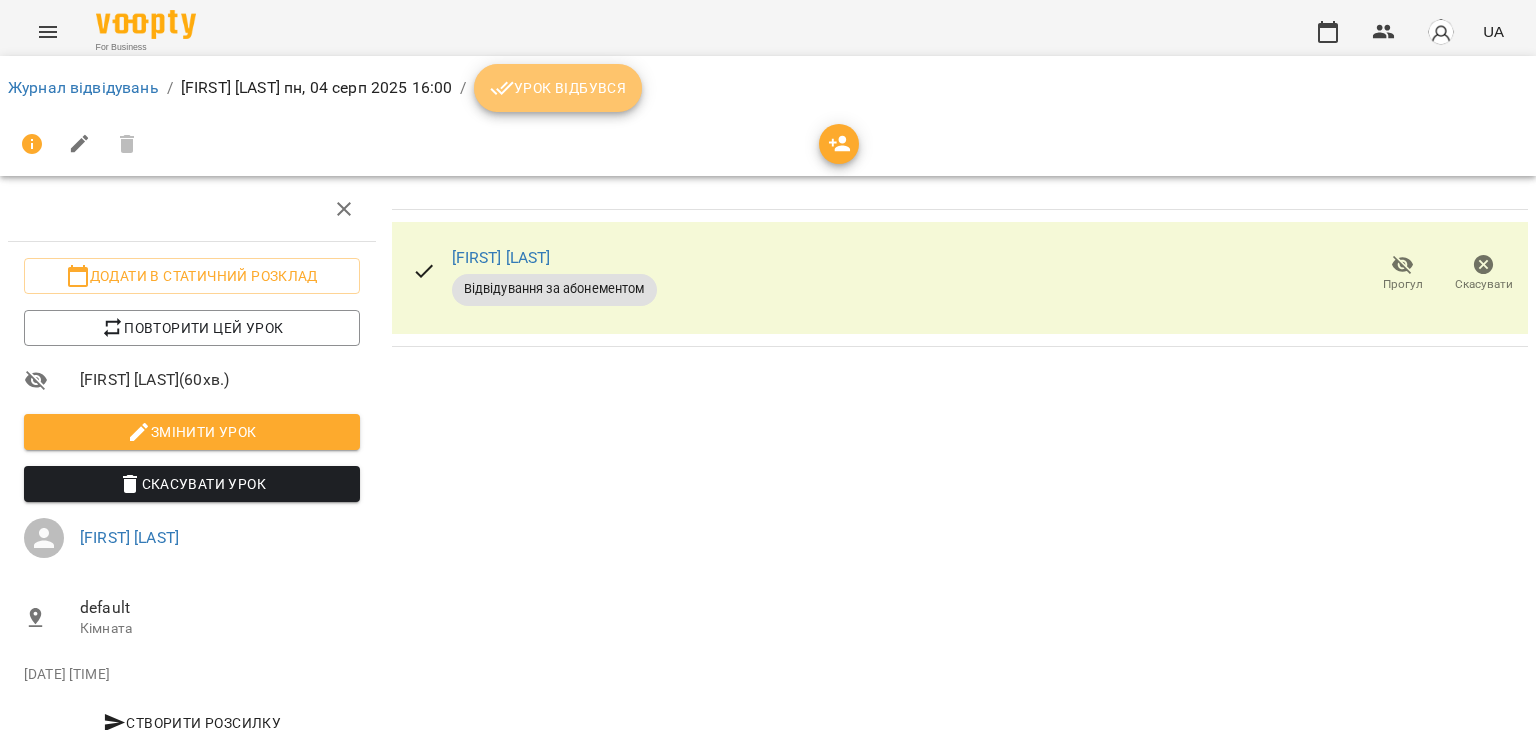 click on "Урок відбувся" at bounding box center [558, 88] 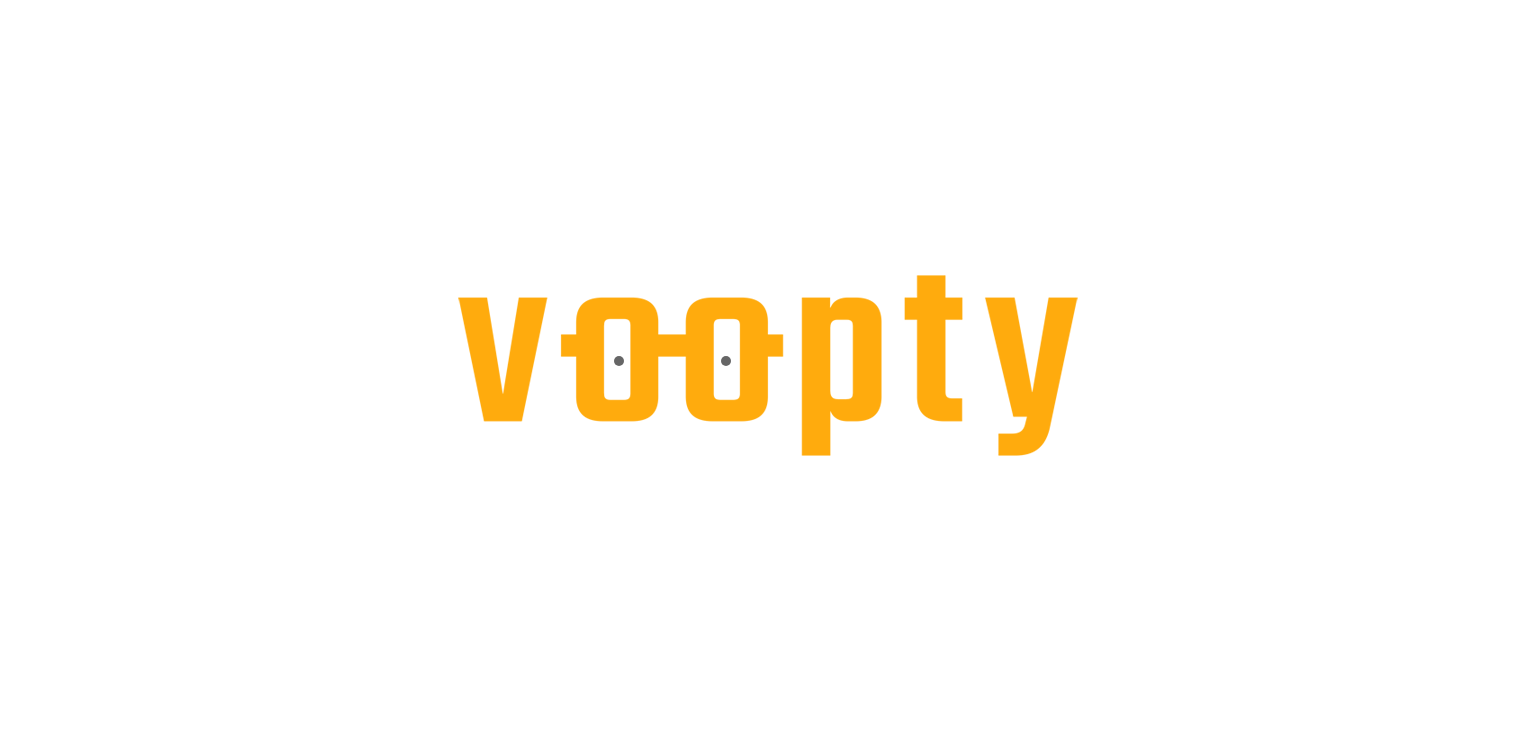 scroll, scrollTop: 0, scrollLeft: 0, axis: both 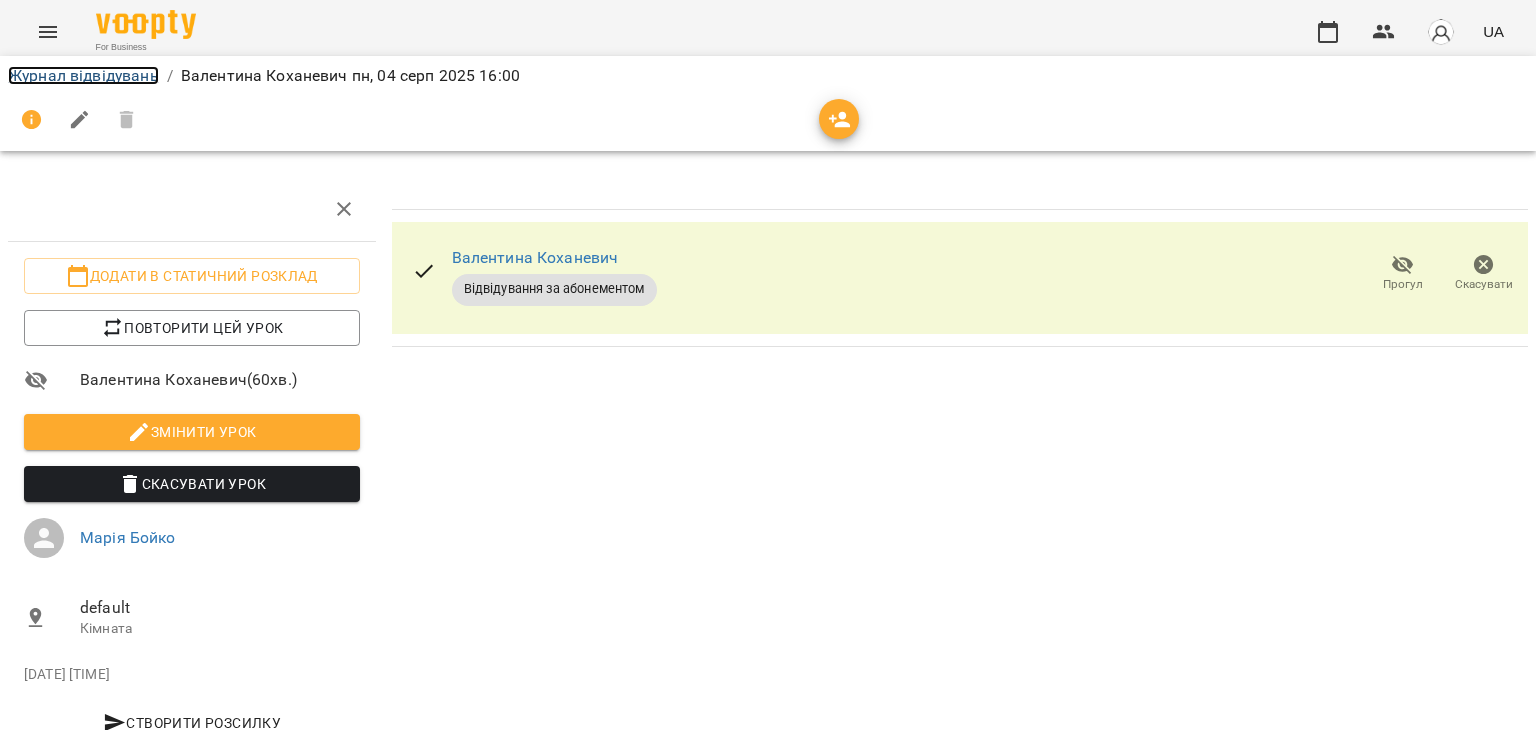 click on "Журнал відвідувань" at bounding box center (83, 75) 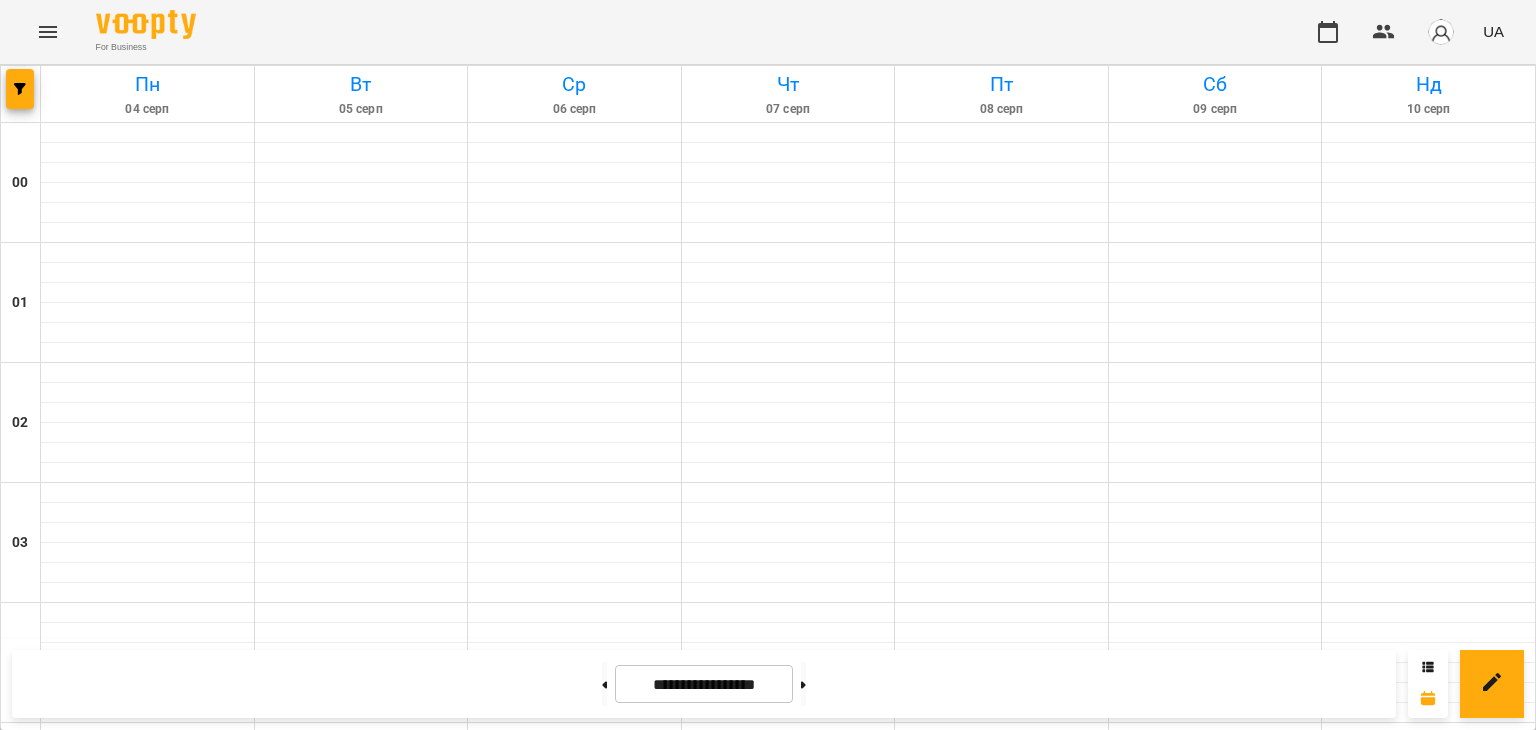 scroll, scrollTop: 2021, scrollLeft: 0, axis: vertical 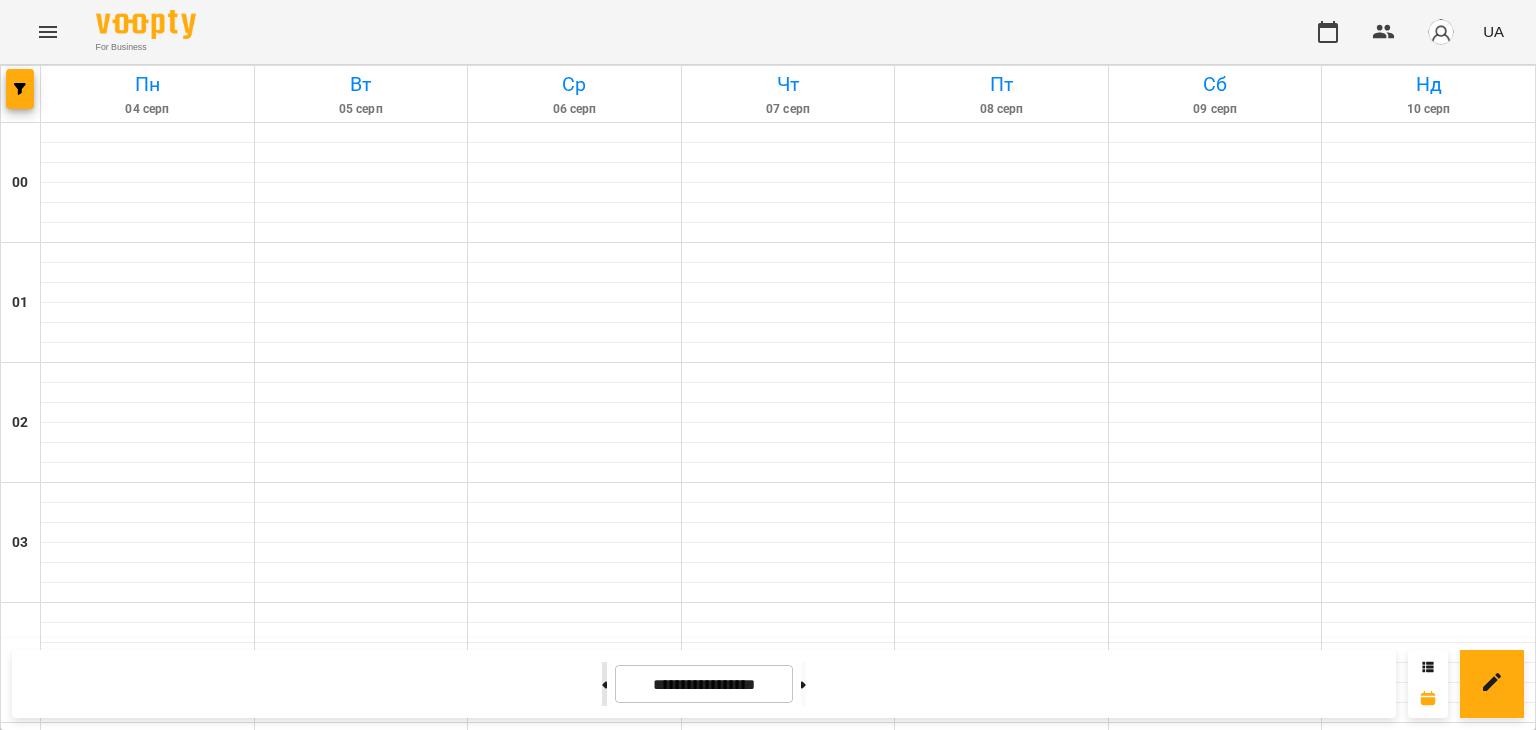 click 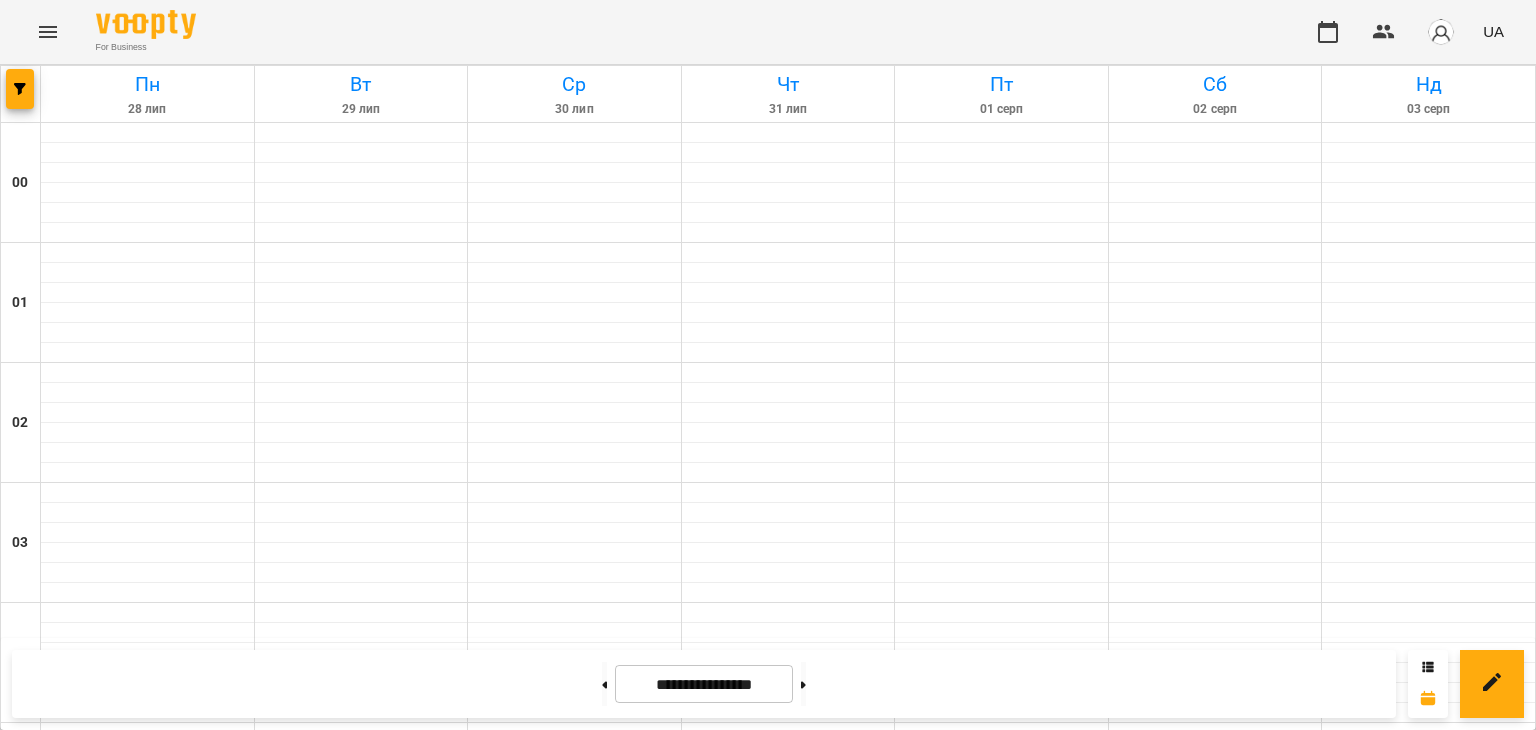 scroll, scrollTop: 1957, scrollLeft: 0, axis: vertical 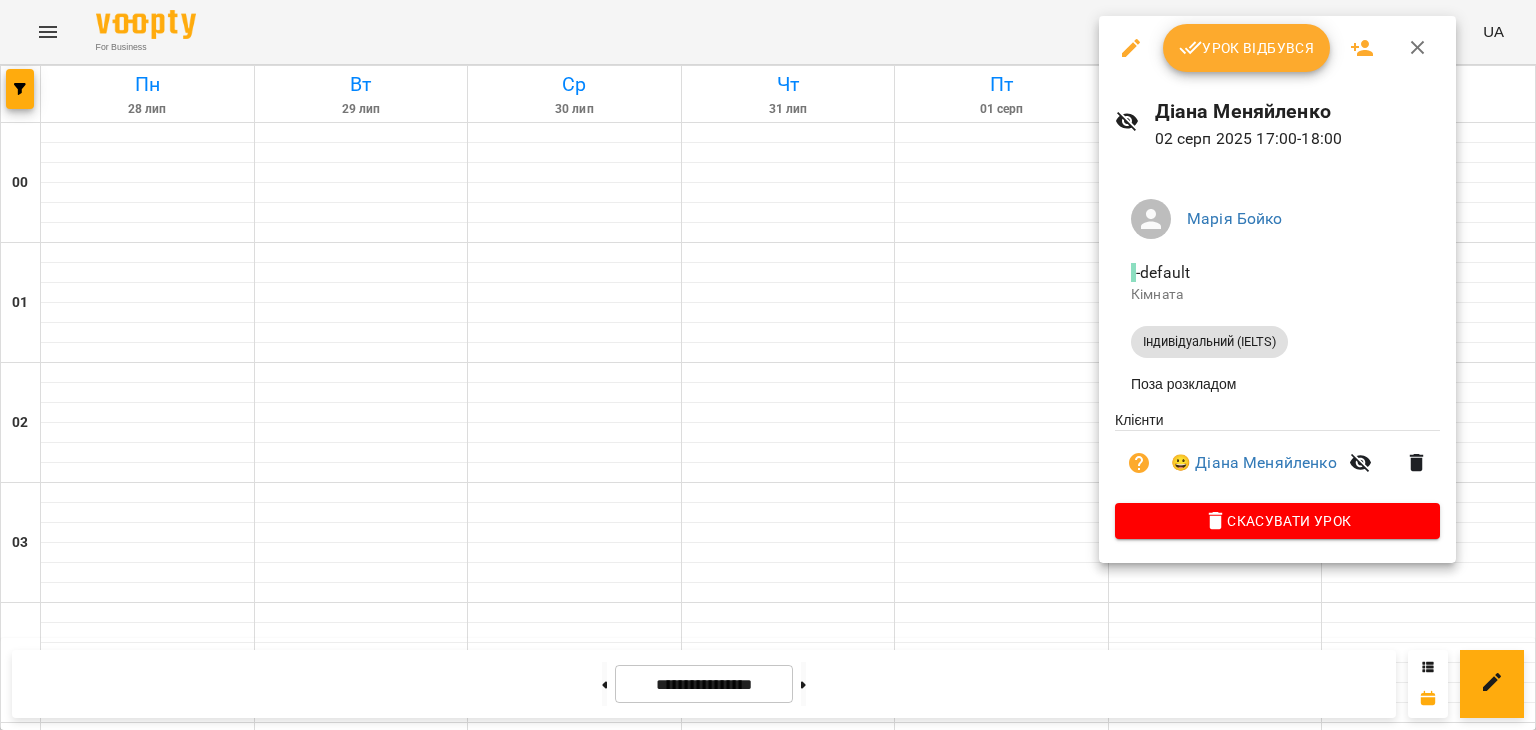 click at bounding box center [768, 365] 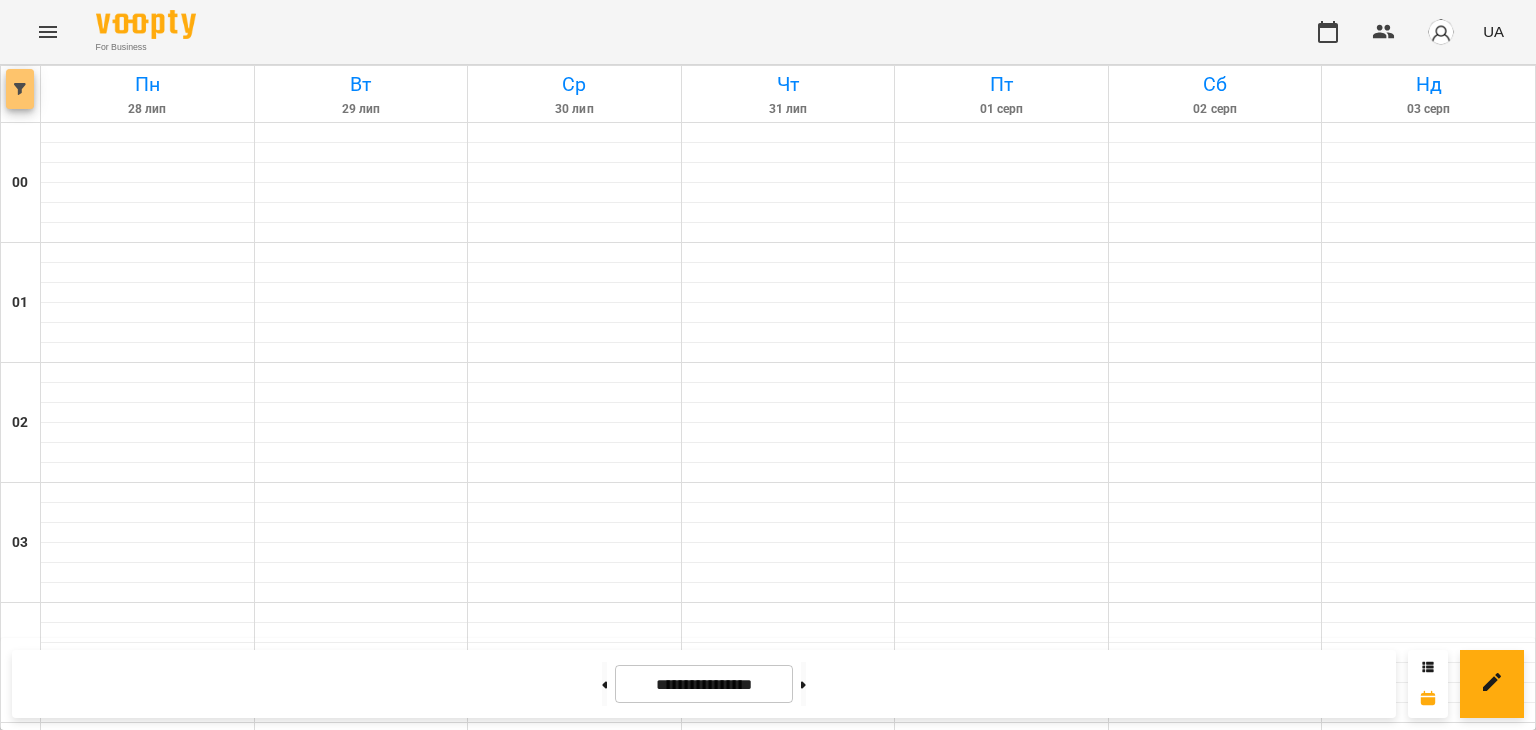 click at bounding box center (20, 89) 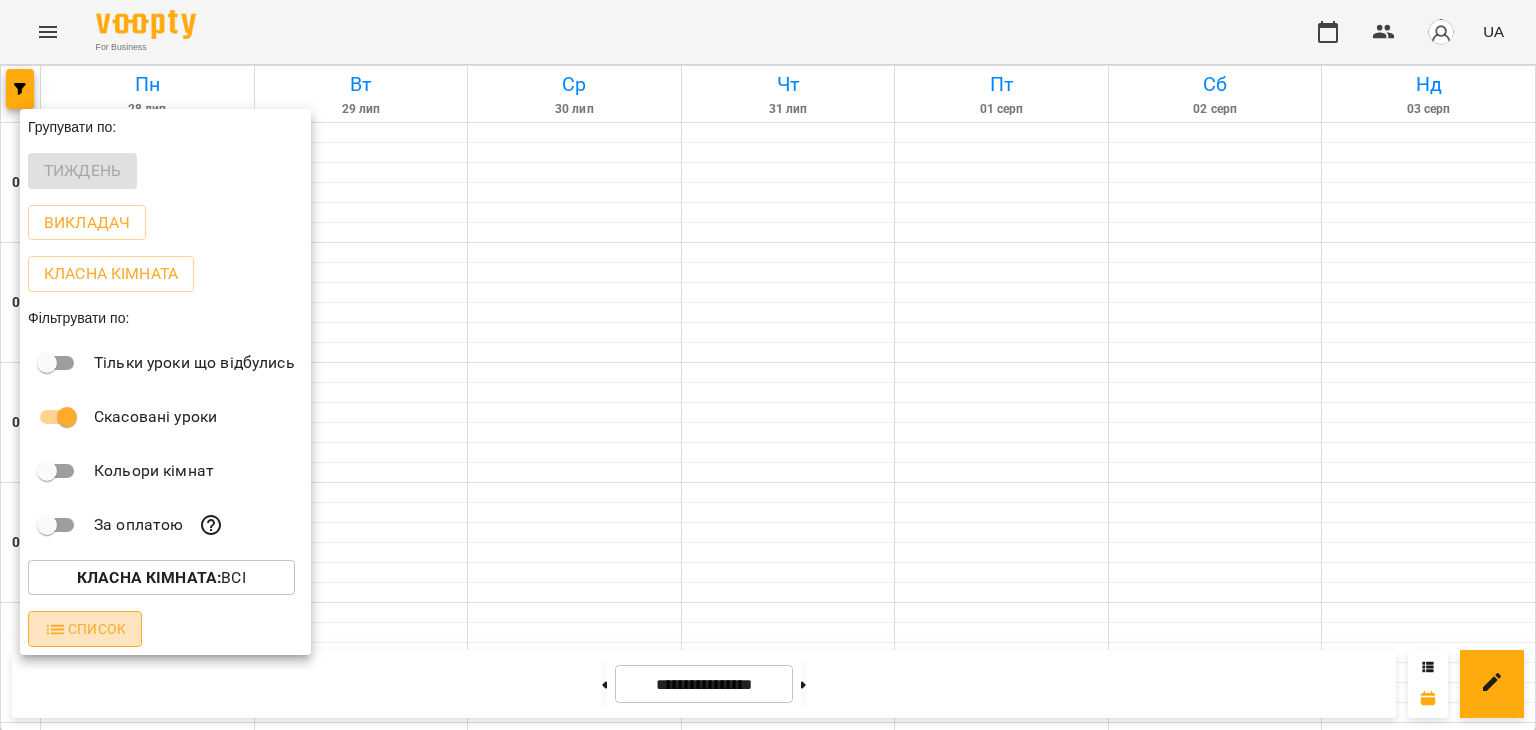 click on "Список" at bounding box center [85, 629] 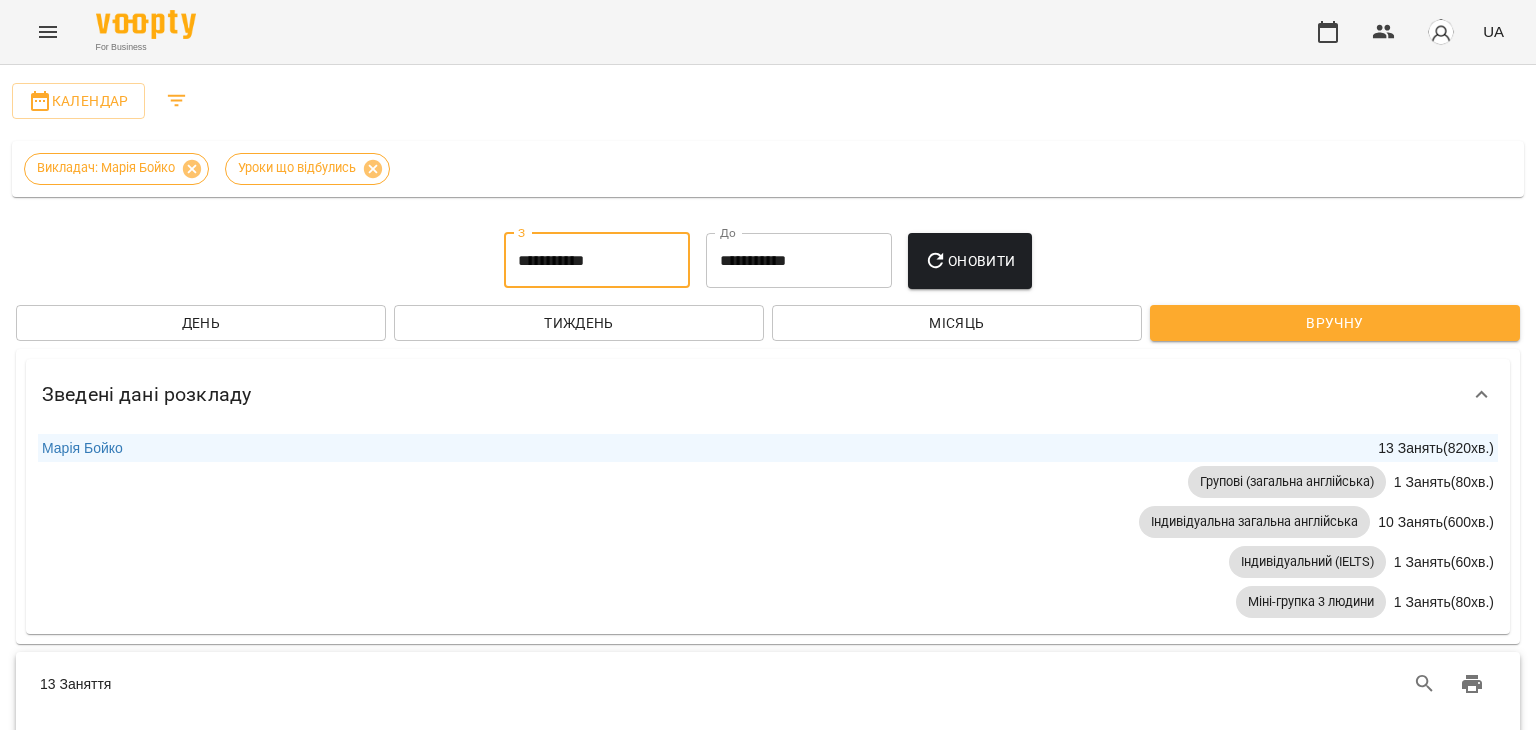 click on "**********" at bounding box center [597, 261] 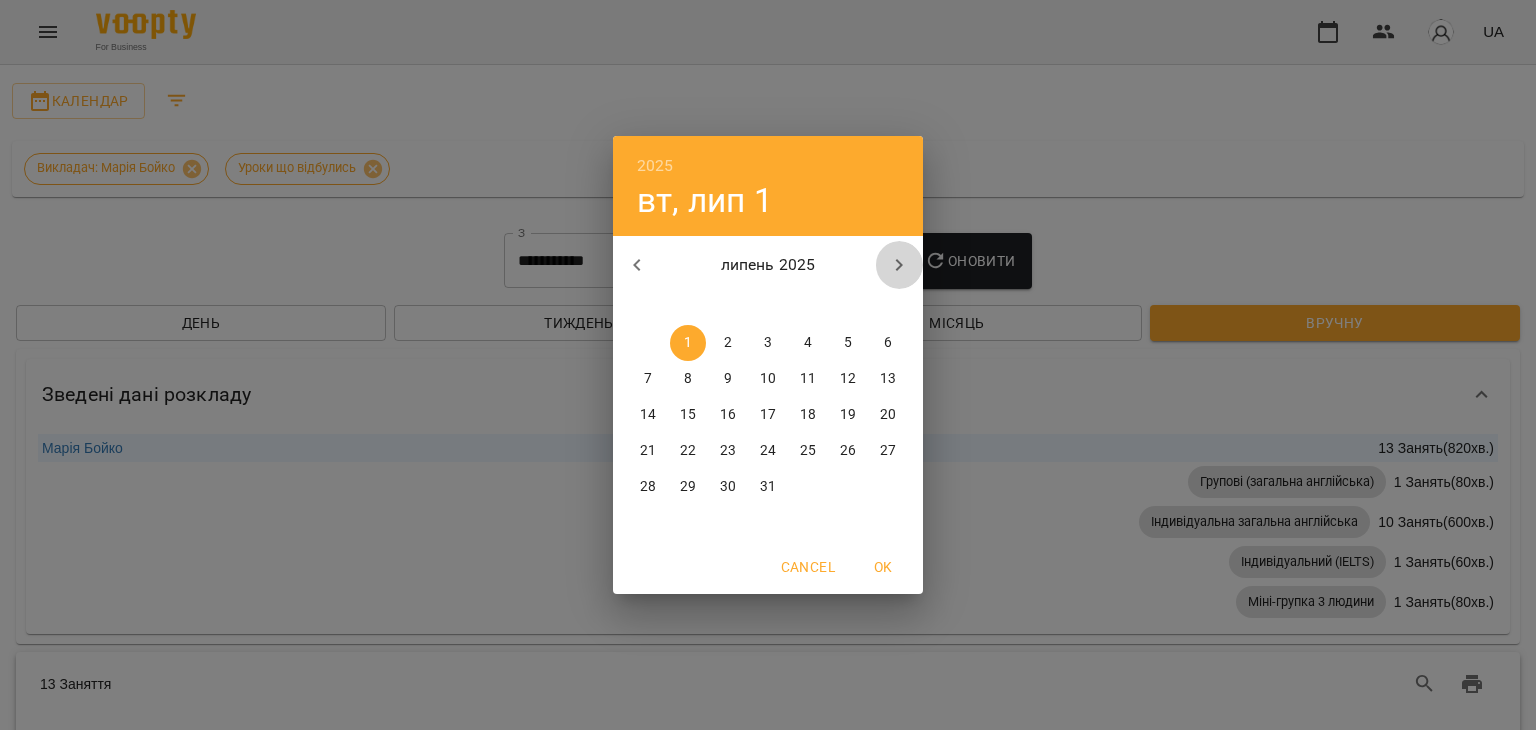 click at bounding box center (899, 265) 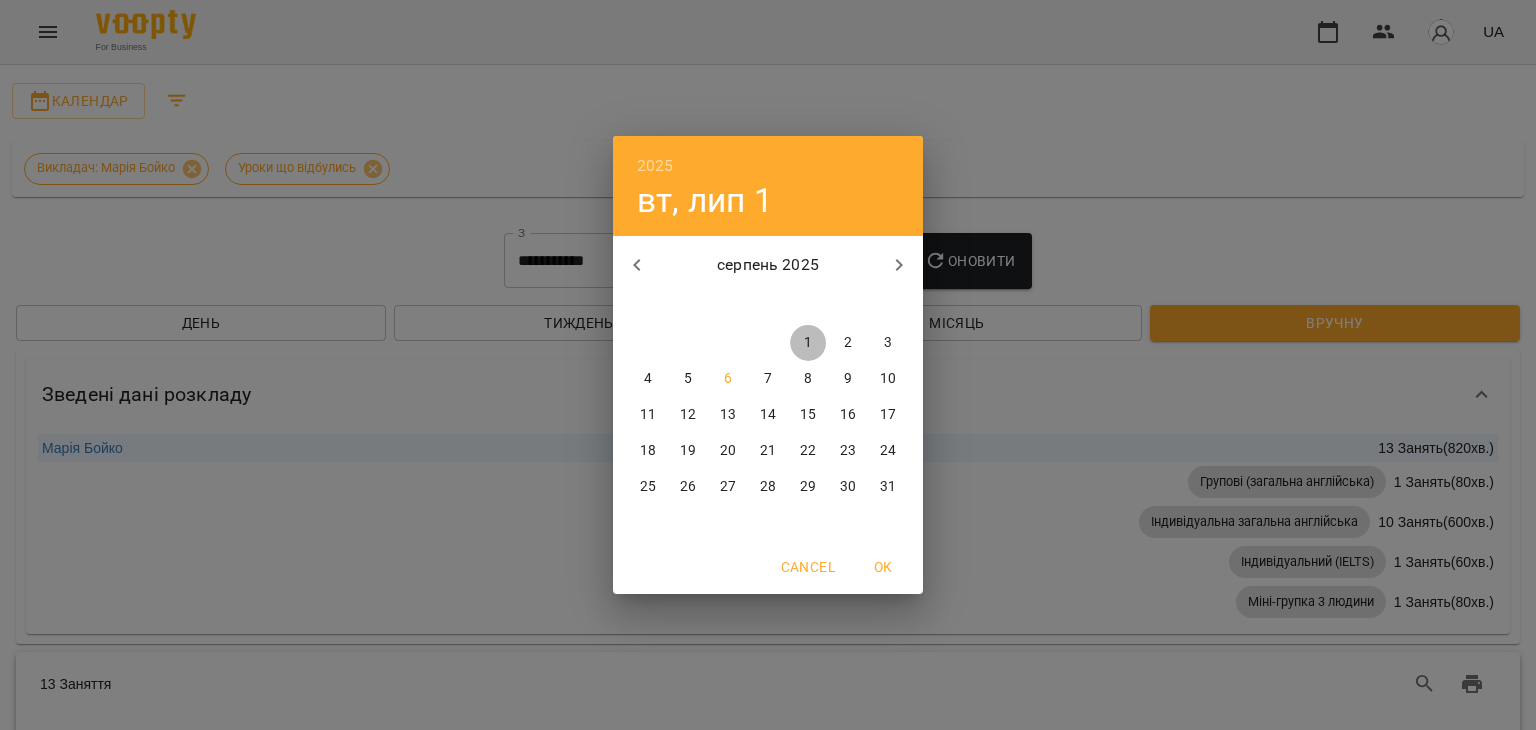 click on "1" at bounding box center [808, 343] 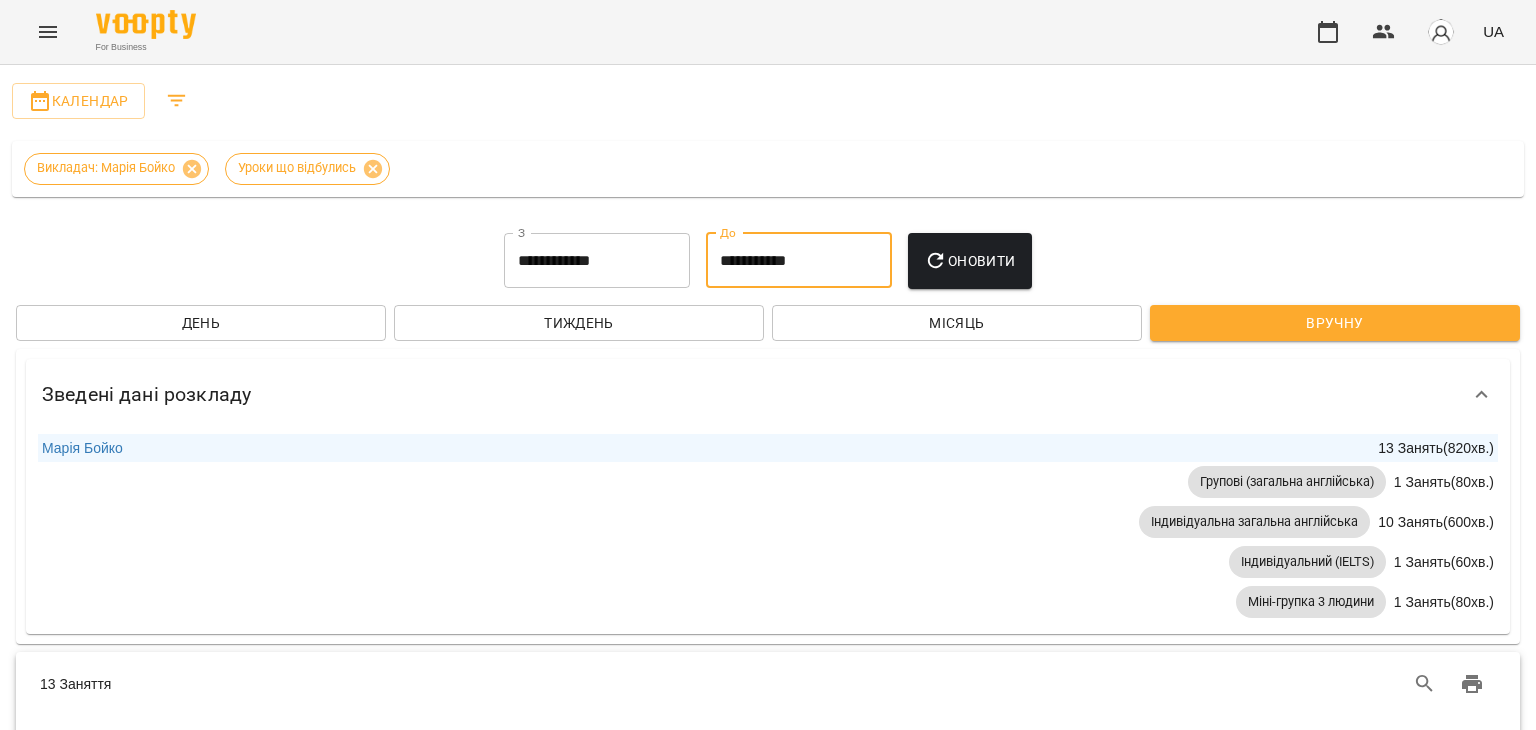 click on "**********" at bounding box center [799, 261] 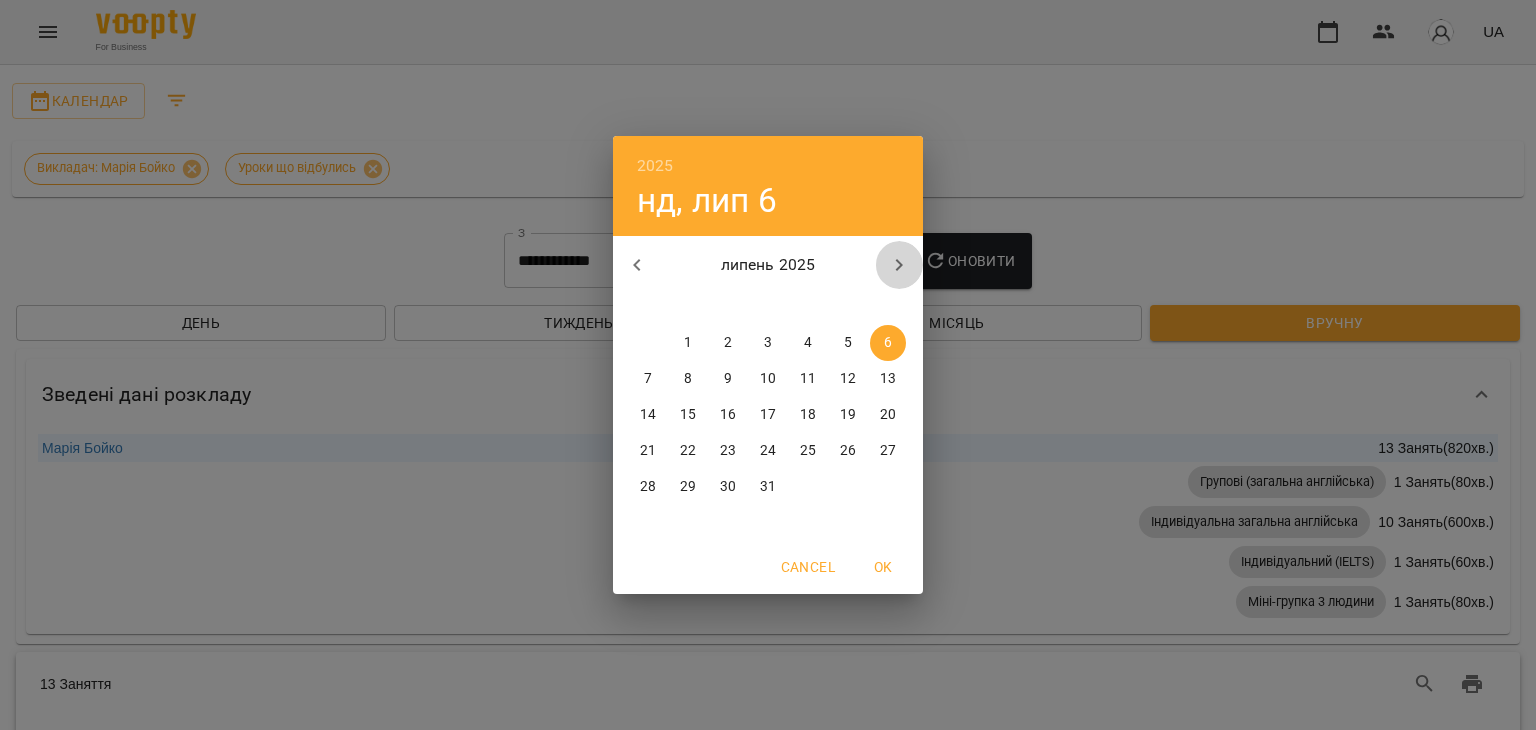 click 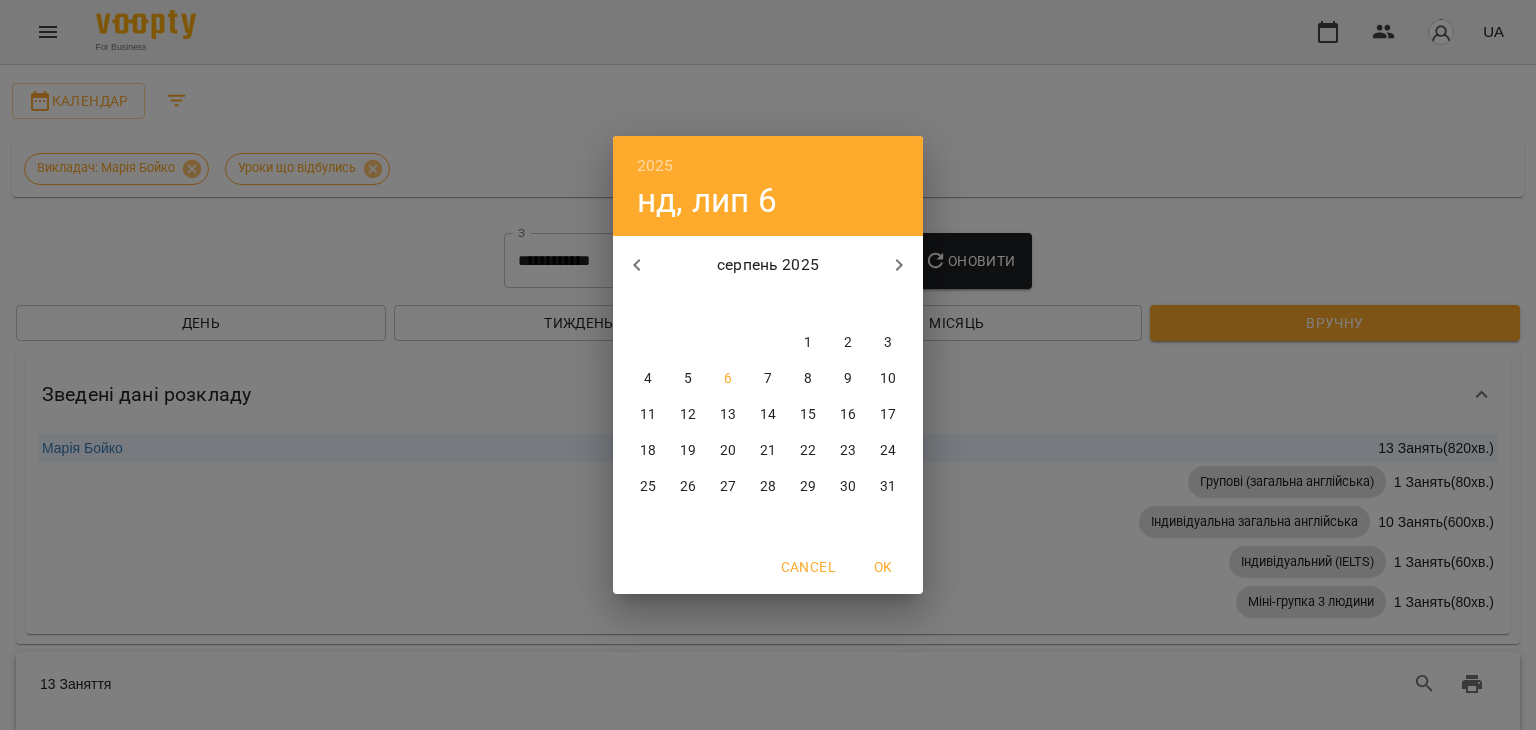 click on "6" at bounding box center (728, 379) 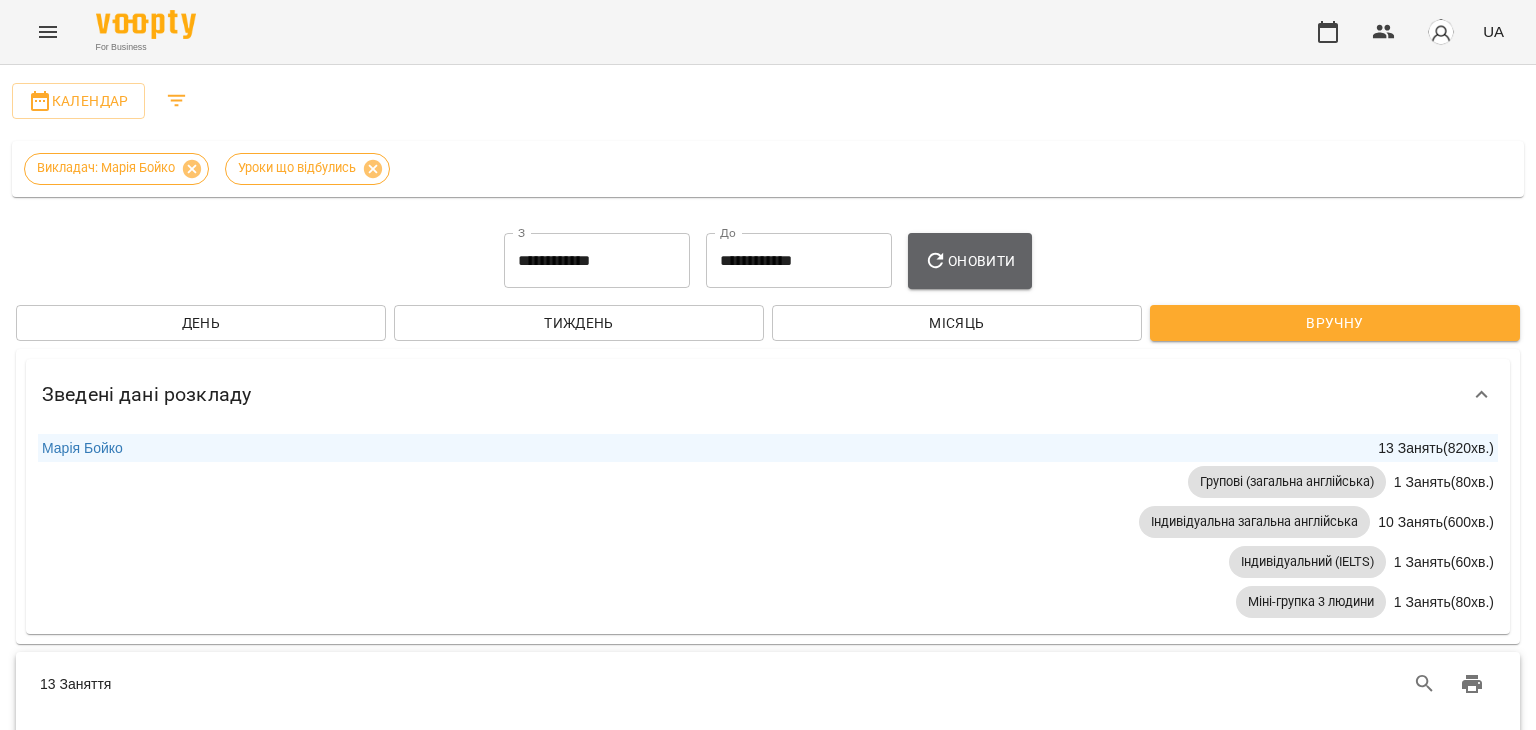 click 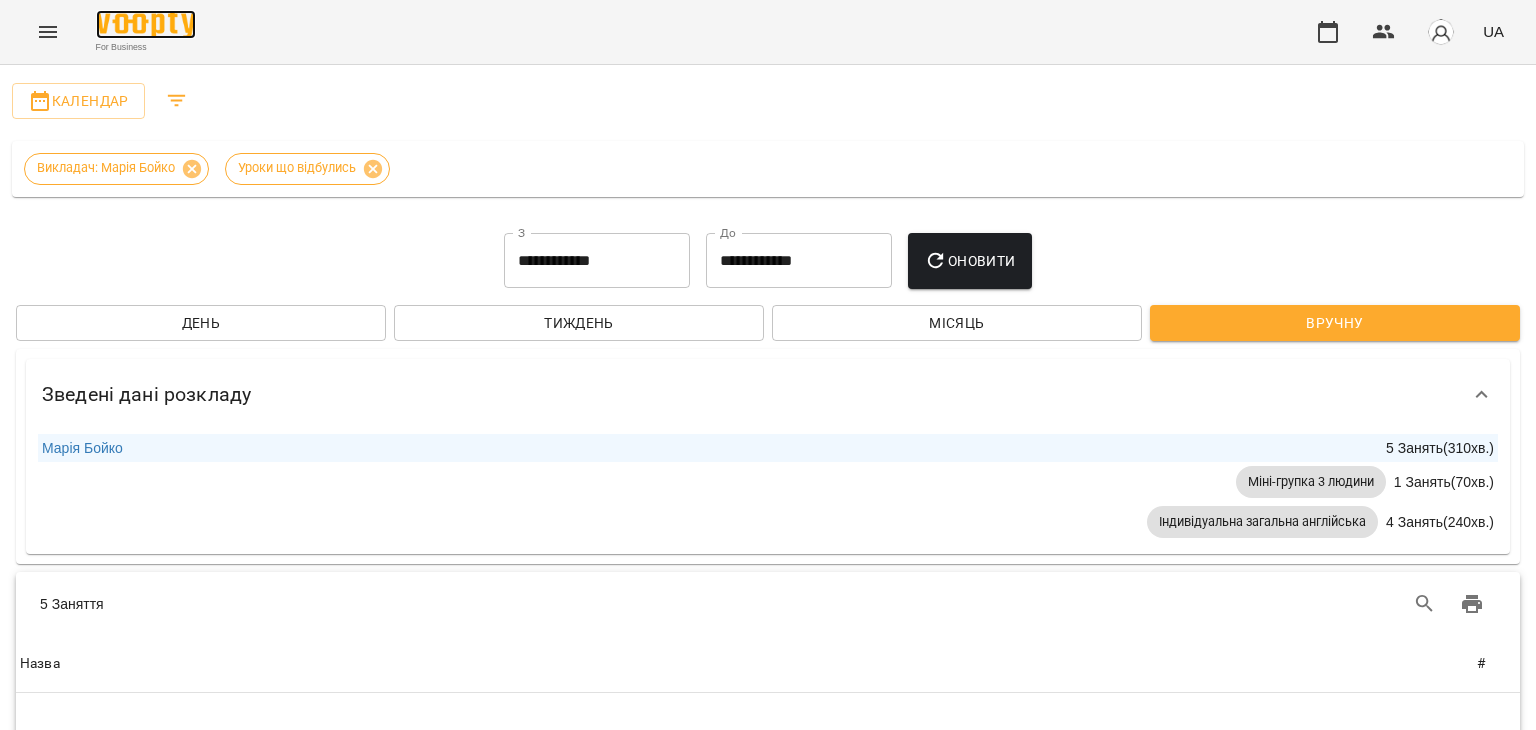 click at bounding box center (146, 24) 